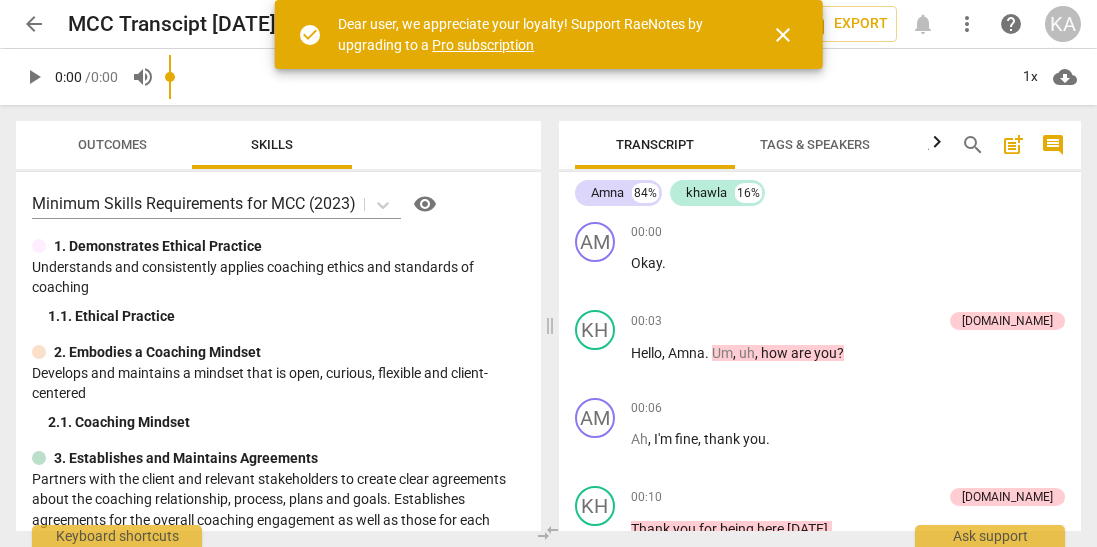 scroll, scrollTop: 0, scrollLeft: 0, axis: both 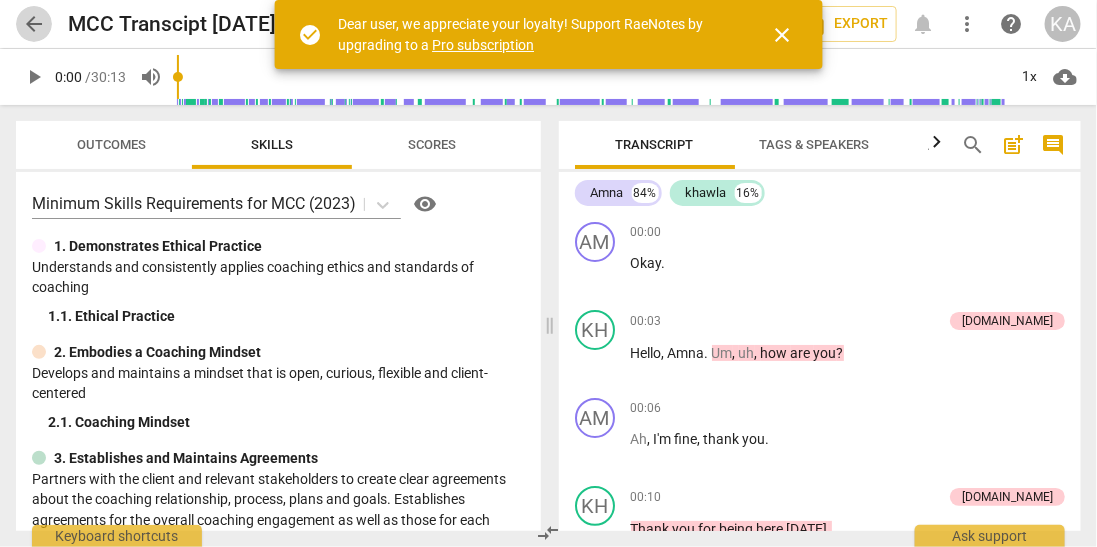 click on "arrow_back" at bounding box center (34, 24) 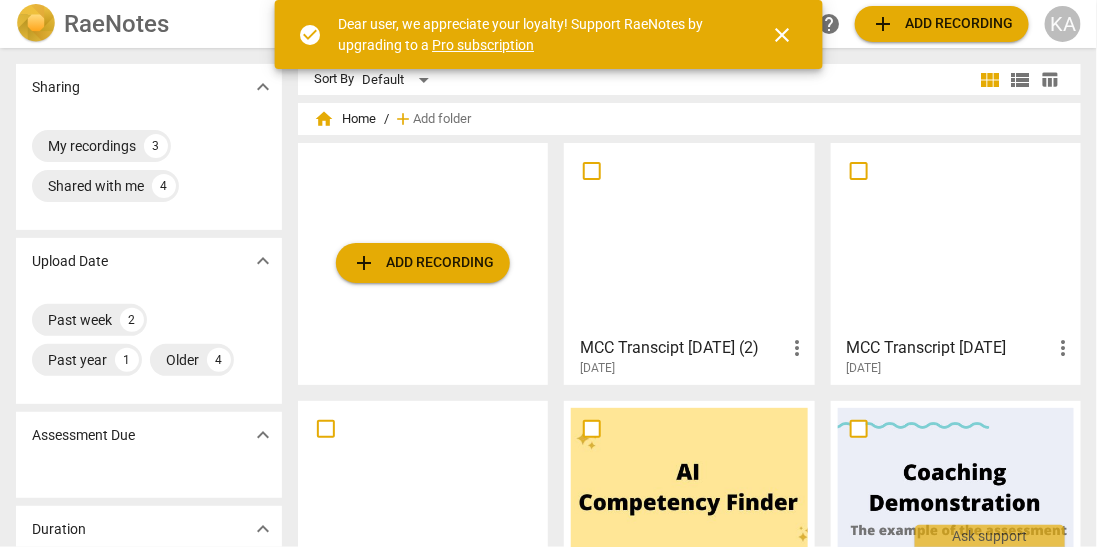 click on "add   Add recording" at bounding box center [423, 263] 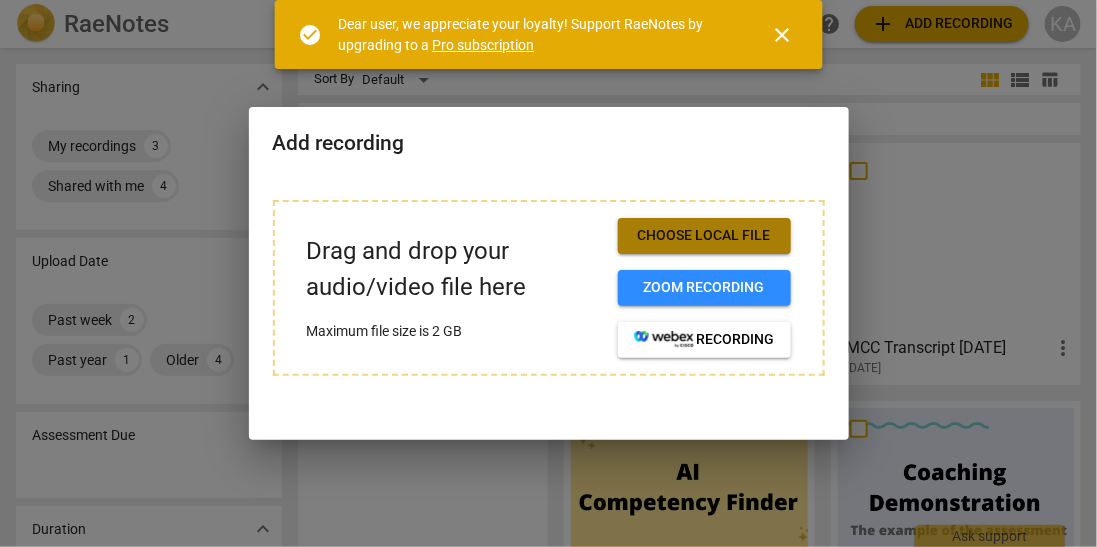 drag, startPoint x: 626, startPoint y: 234, endPoint x: 655, endPoint y: 253, distance: 34.669872 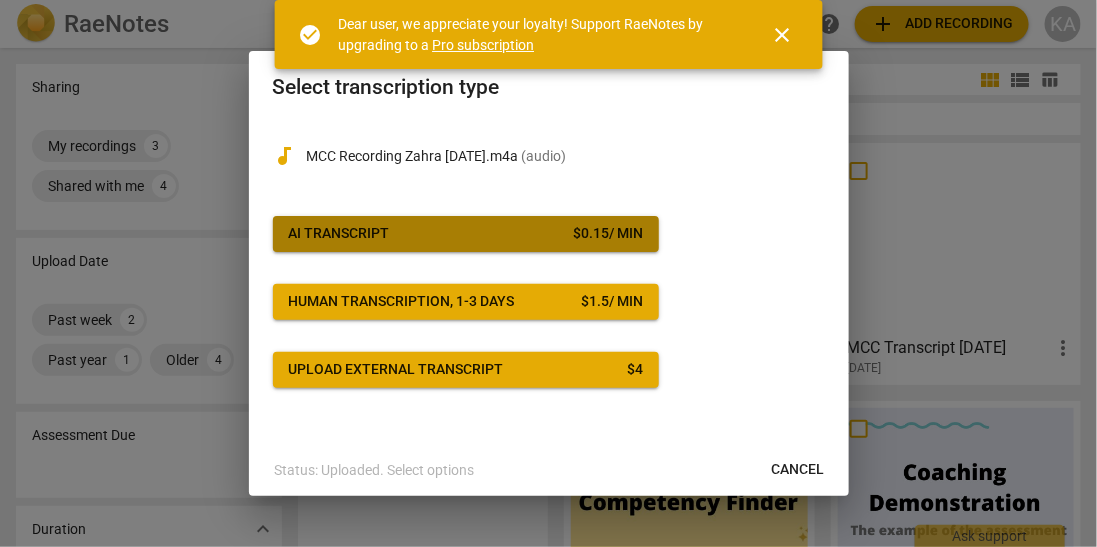 click on "AI Transcript $ 0.15  / min" at bounding box center [466, 234] 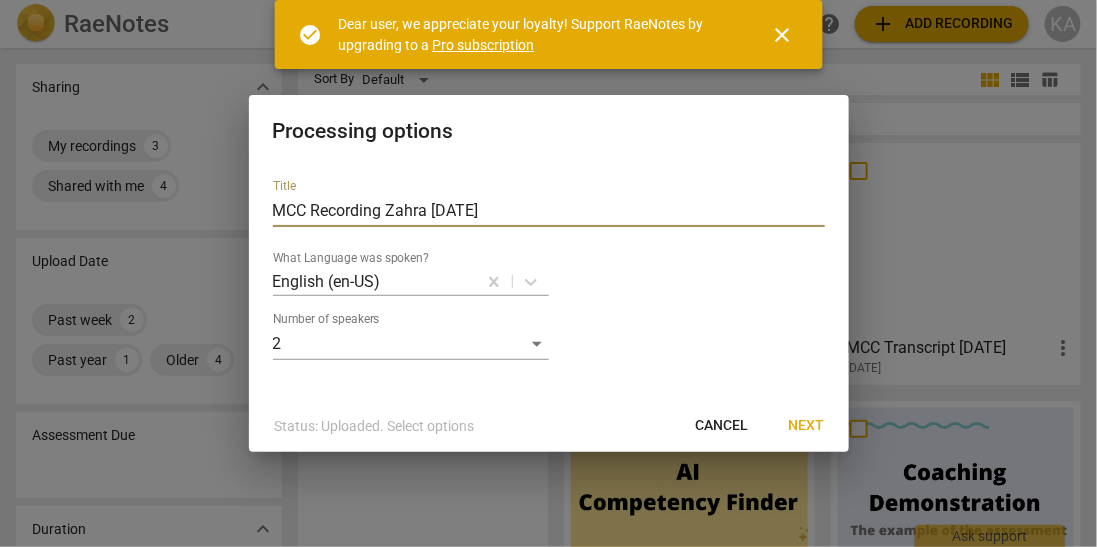 click on "MCC Recording Zahra 7.19.2025" at bounding box center [549, 211] 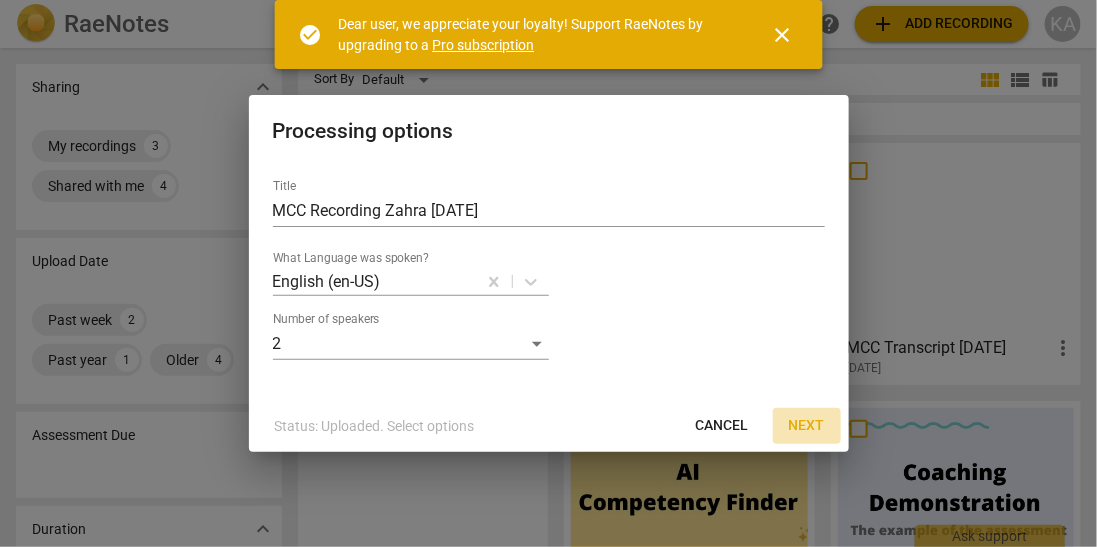 click on "Next" at bounding box center [807, 426] 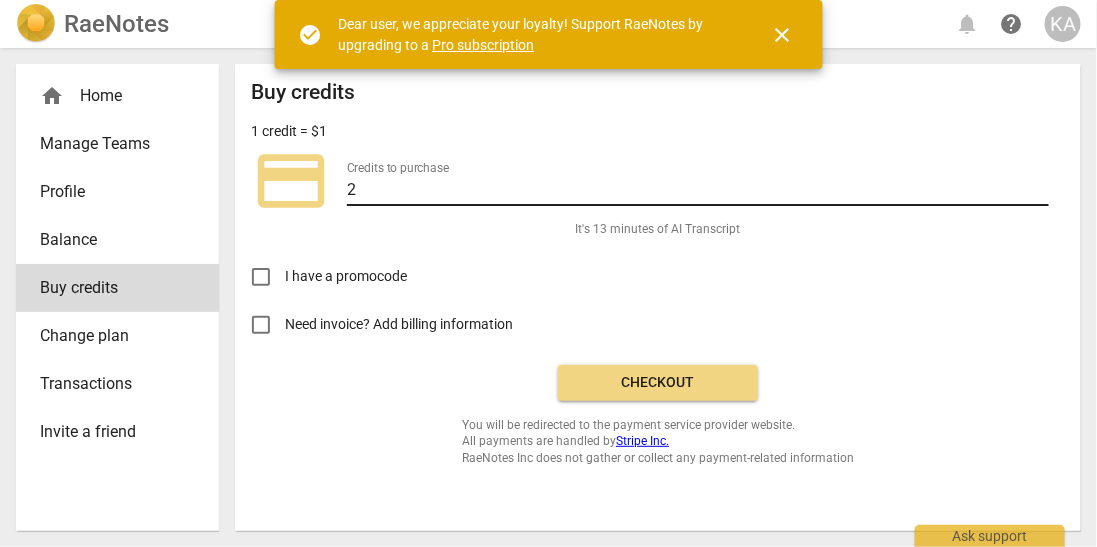 click on "2" at bounding box center (698, 191) 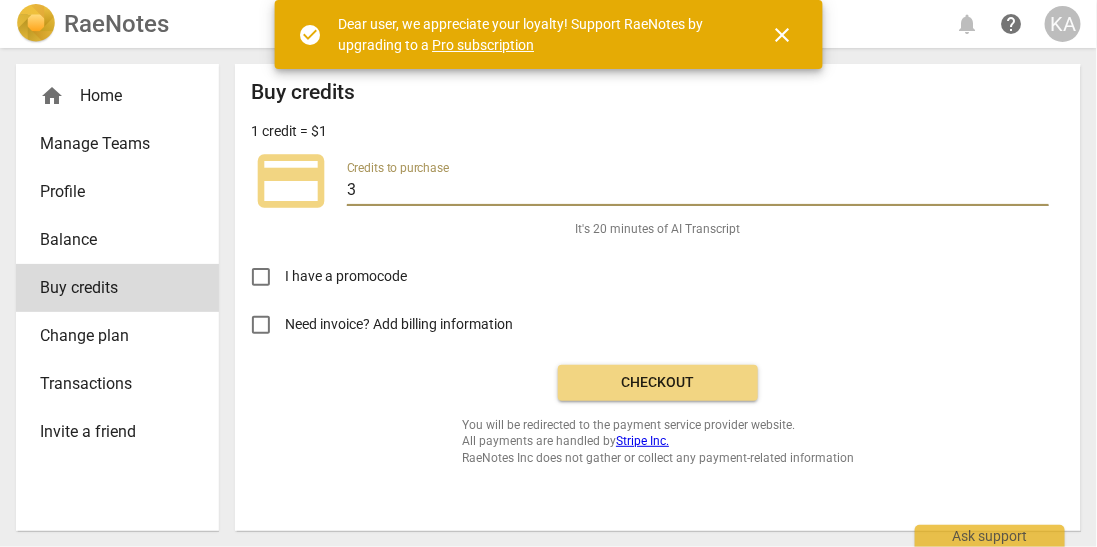 click on "3" at bounding box center (698, 191) 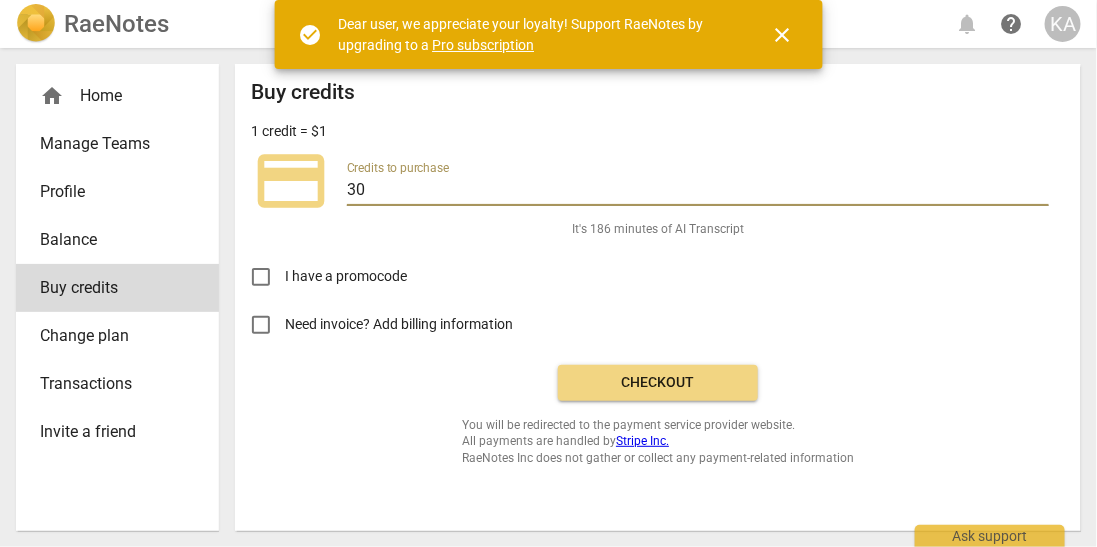 click on "30" at bounding box center (698, 191) 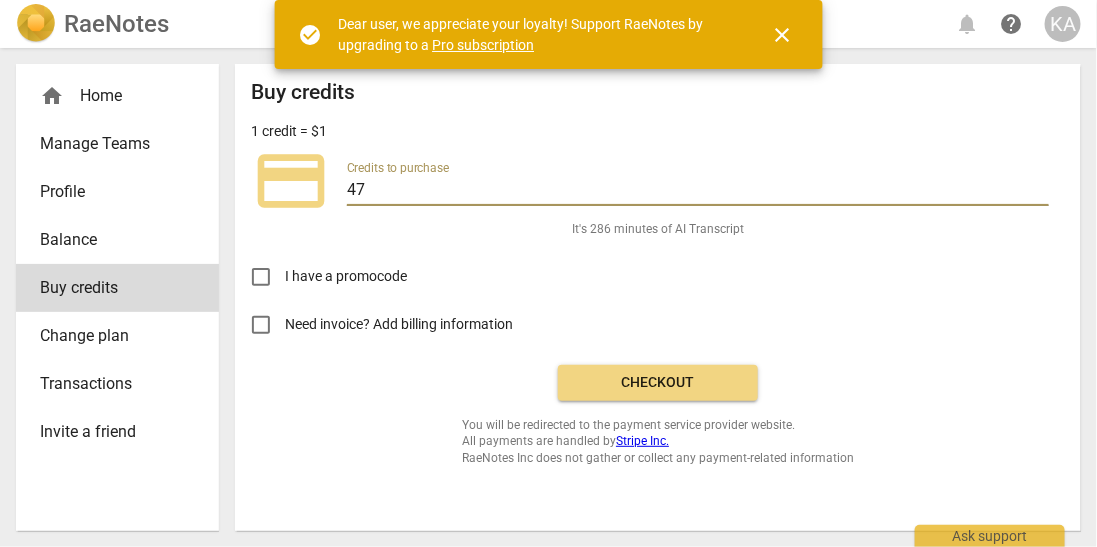 click on "48" at bounding box center (698, 191) 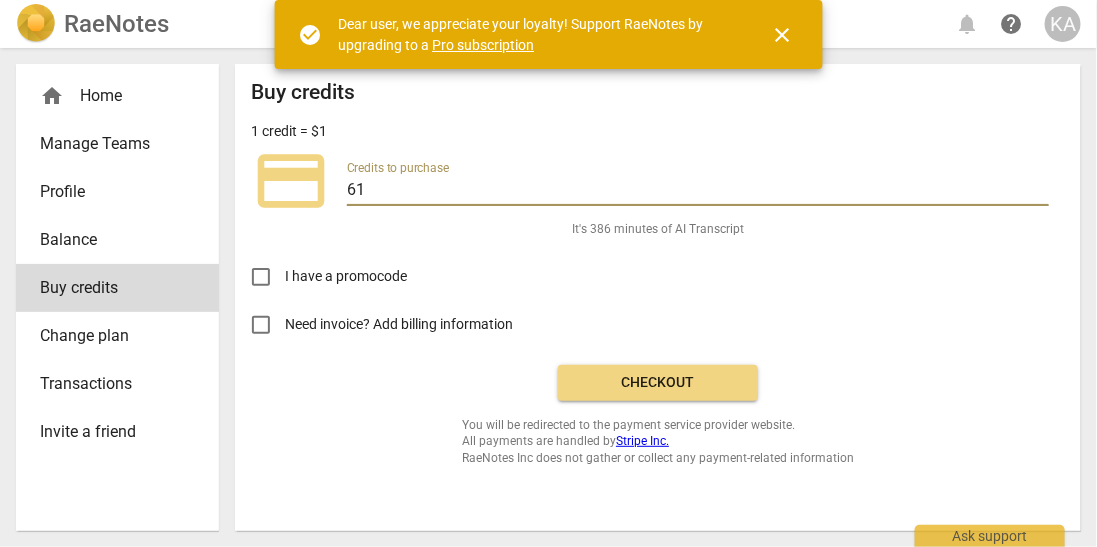 click on "61" at bounding box center (698, 191) 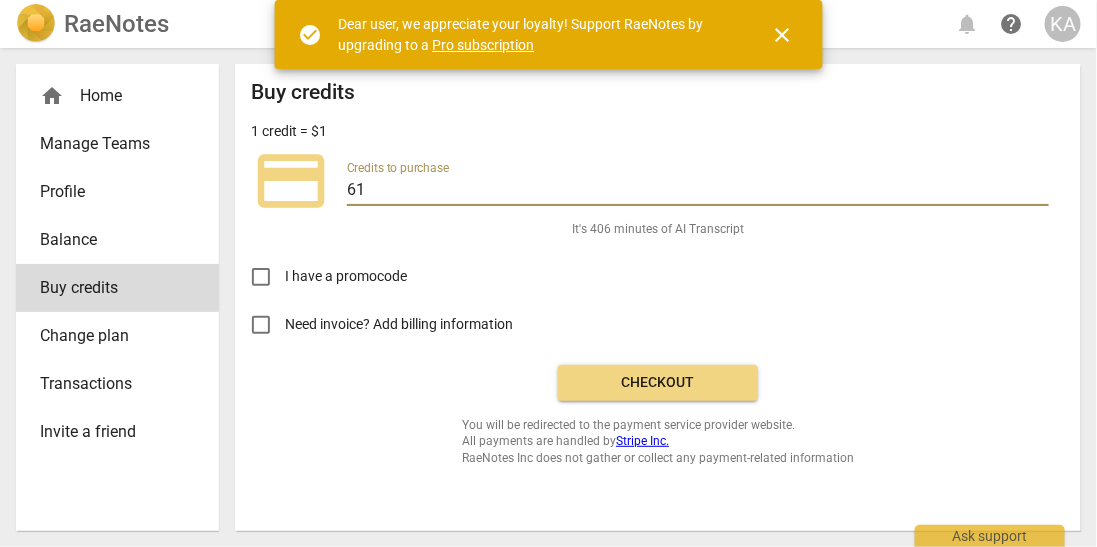 click on "61" at bounding box center (698, 191) 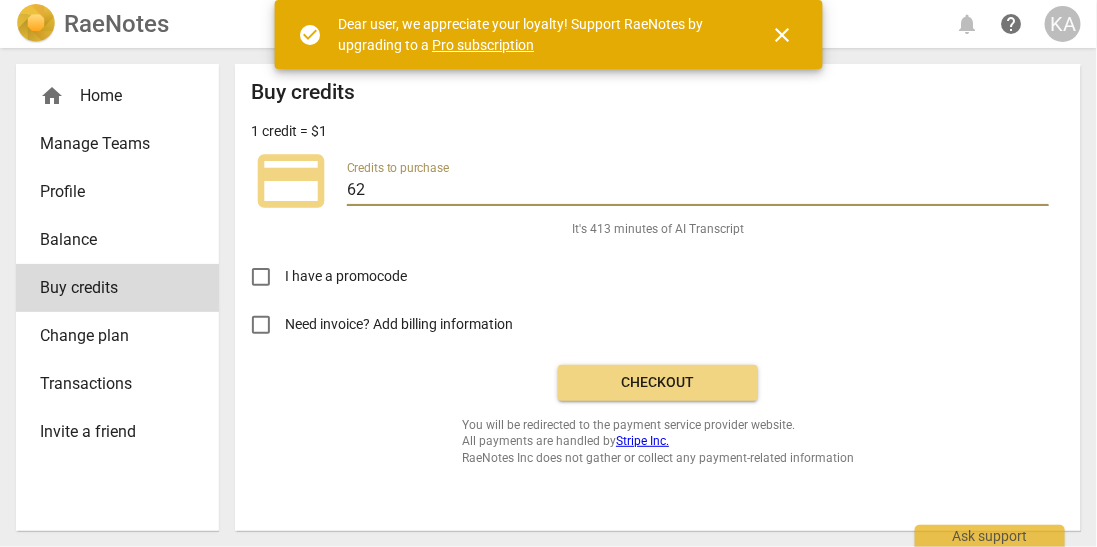 click on "62" at bounding box center [698, 191] 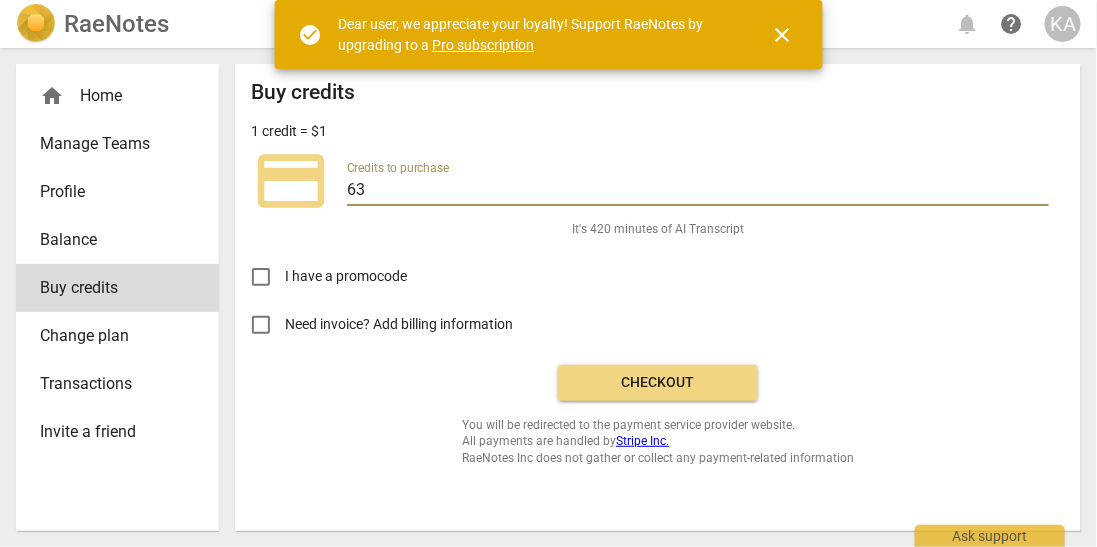 click on "63" at bounding box center (698, 191) 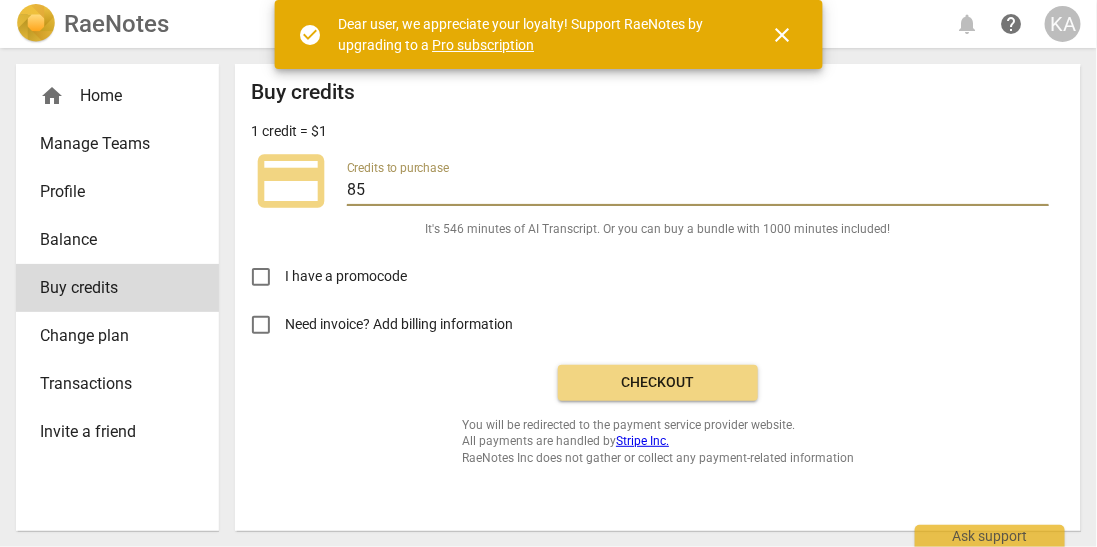 click on "85" at bounding box center [698, 191] 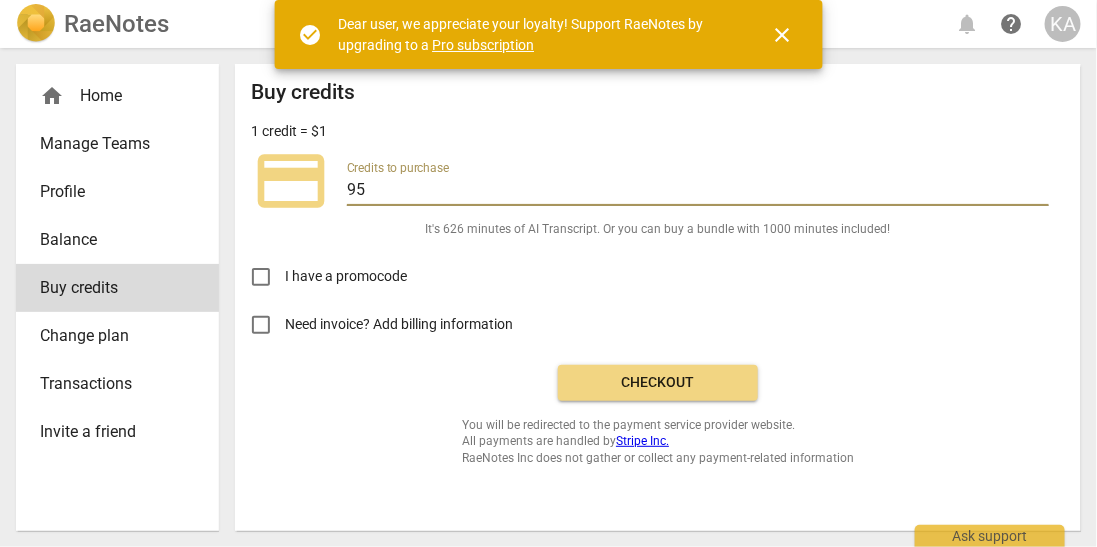 click on "96" at bounding box center [698, 191] 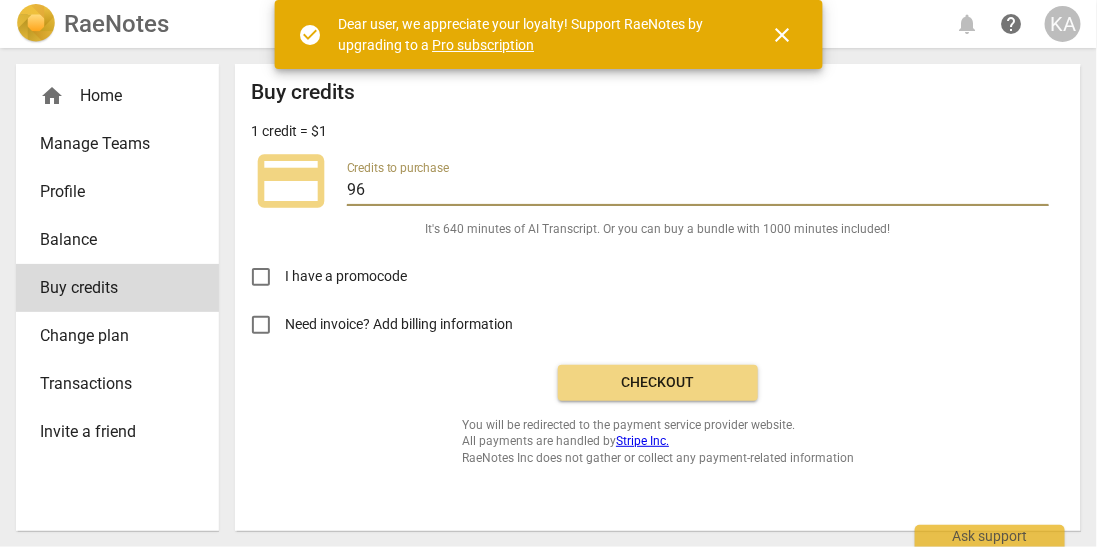 type on "9" 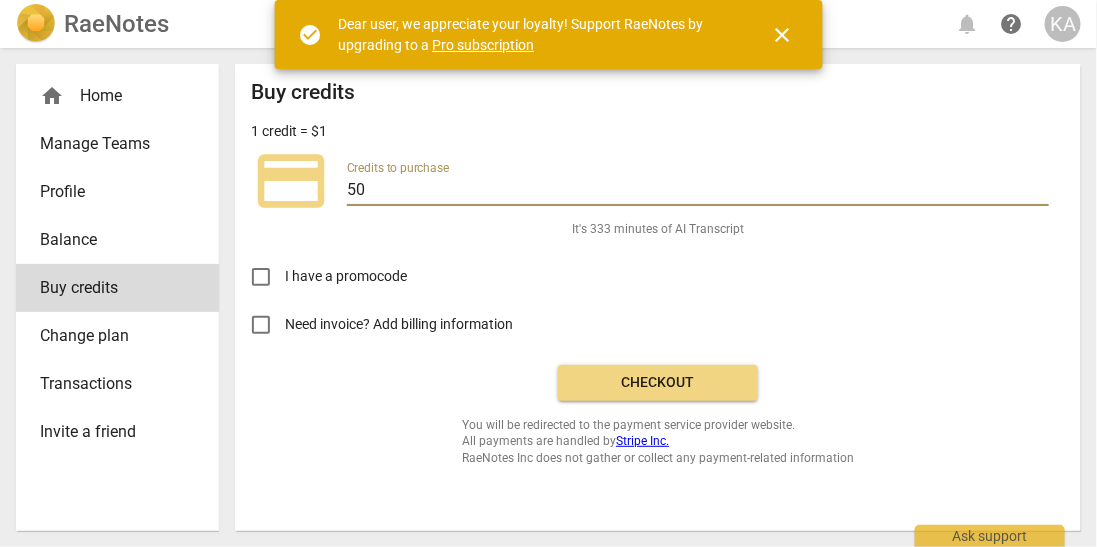 type on "5" 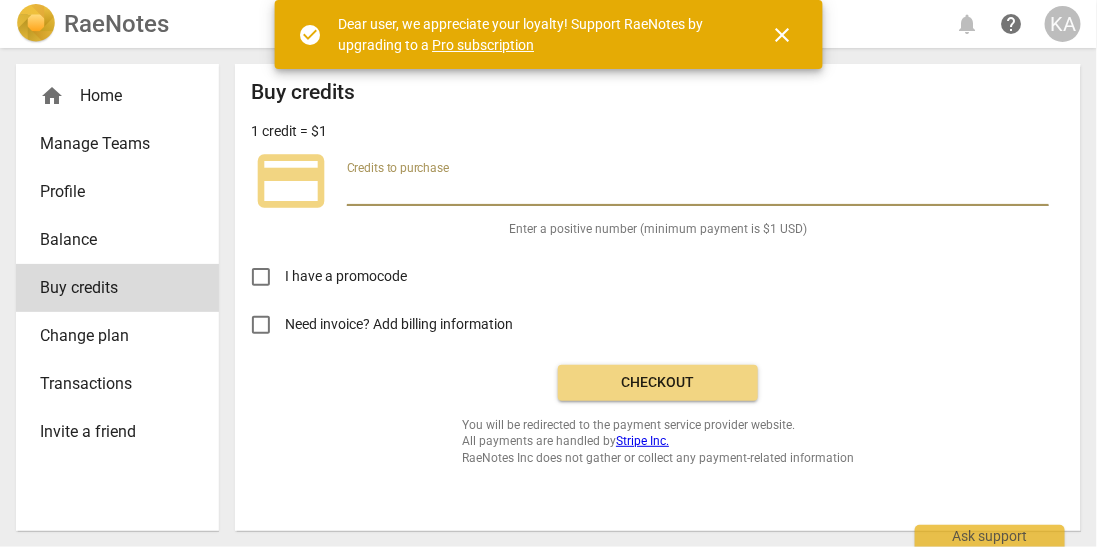 type on "0" 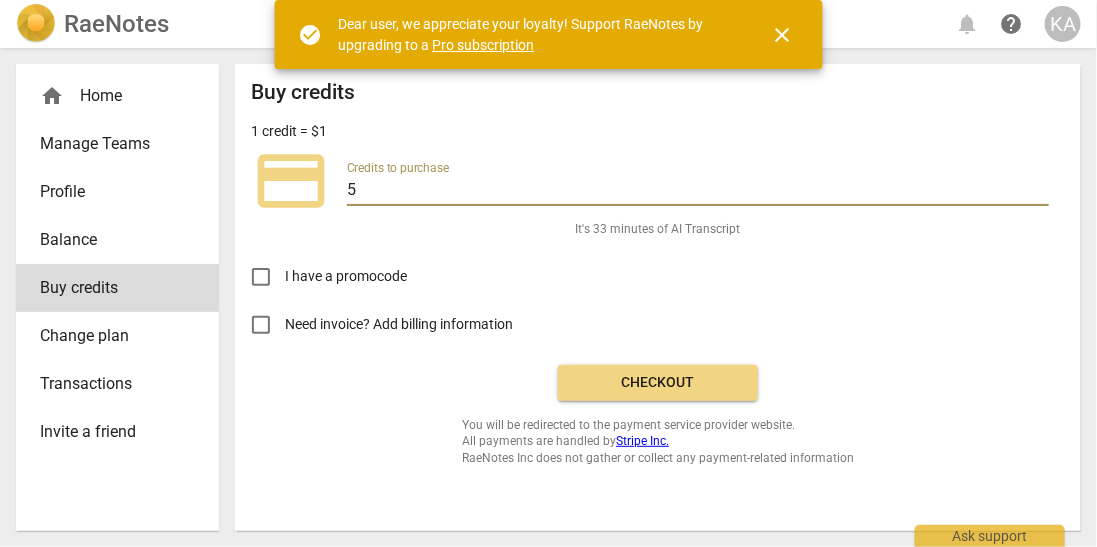 type on "50" 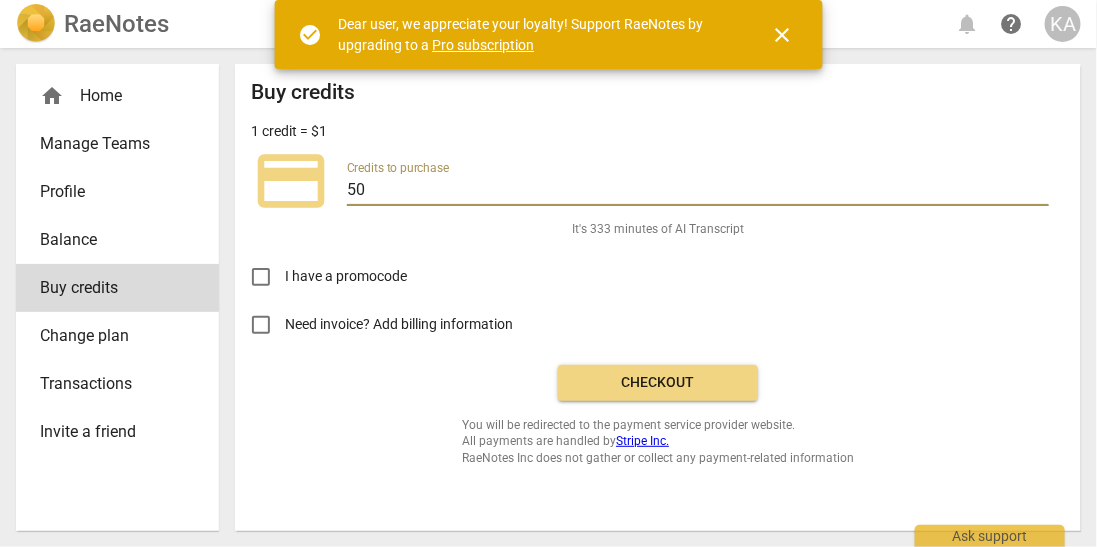 click on "Checkout" at bounding box center [658, 383] 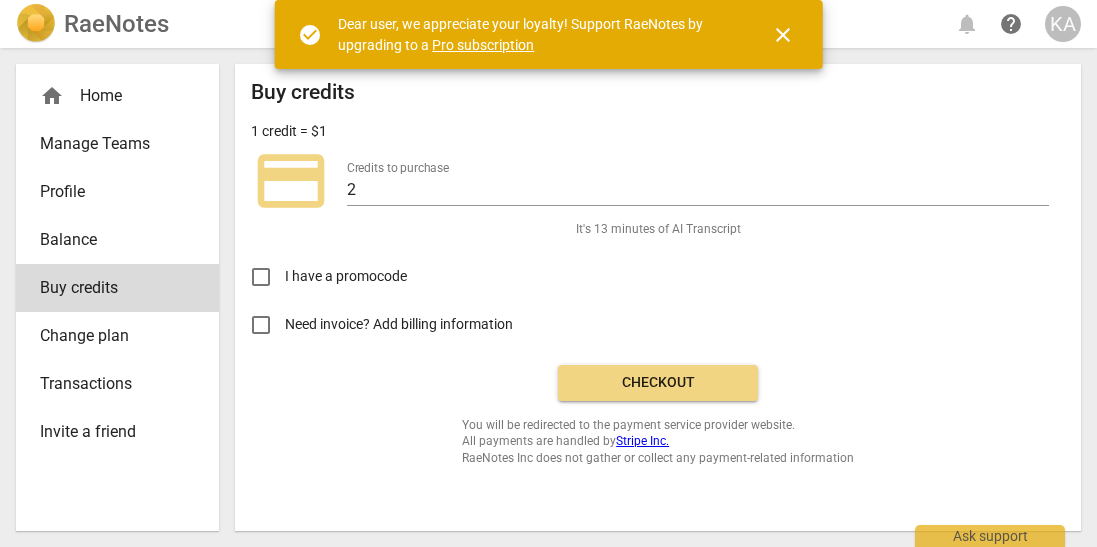 scroll, scrollTop: 0, scrollLeft: 0, axis: both 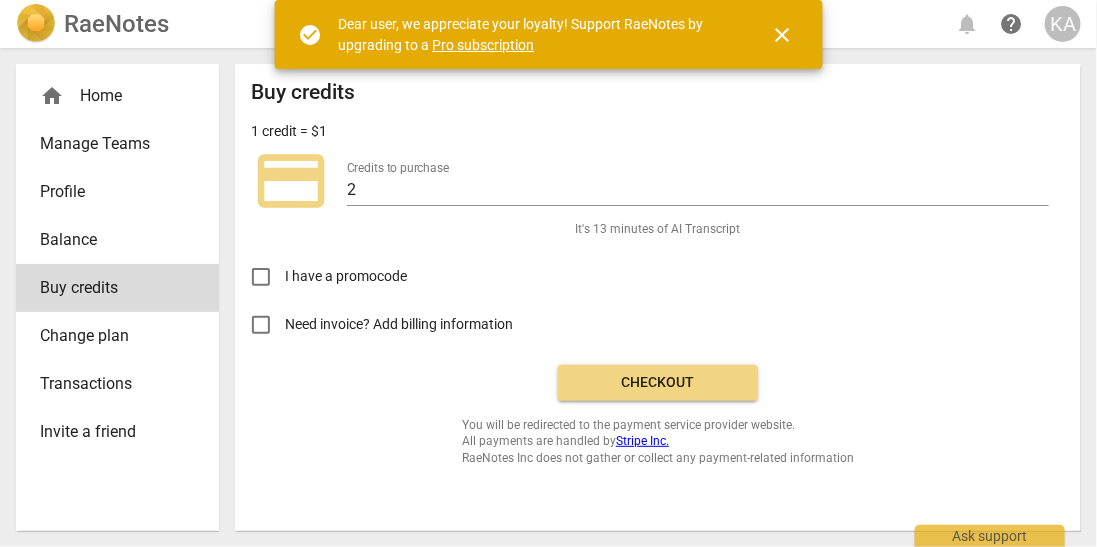 click on "Pro subscription" at bounding box center [483, 45] 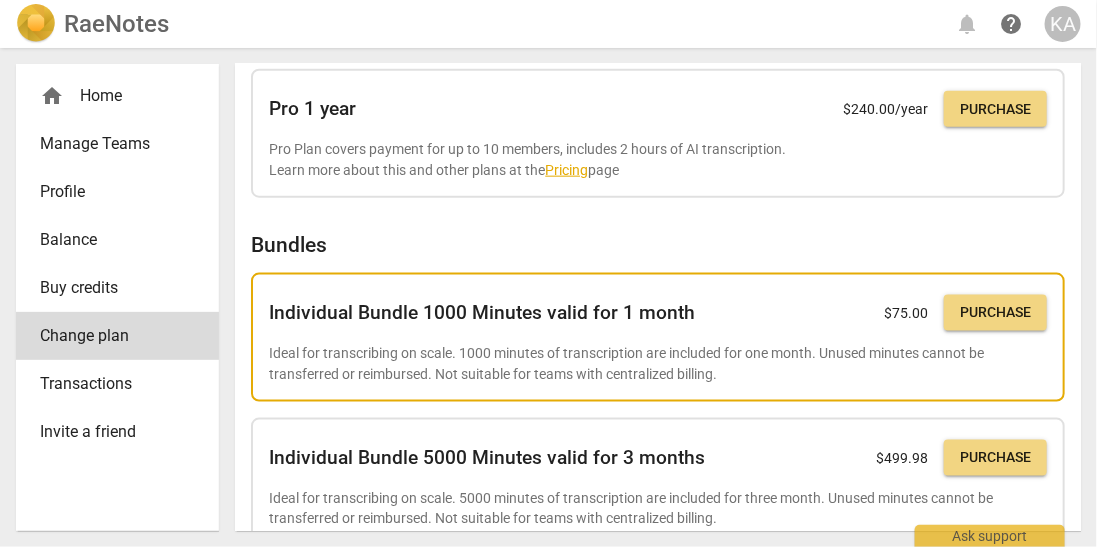 scroll, scrollTop: 692, scrollLeft: 0, axis: vertical 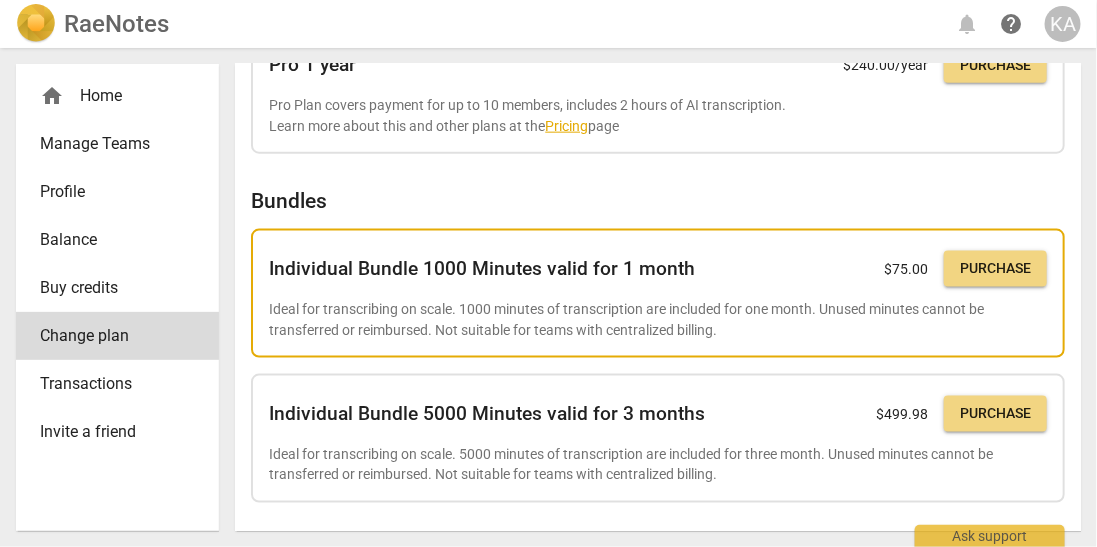 click on "Purchase" at bounding box center (995, 269) 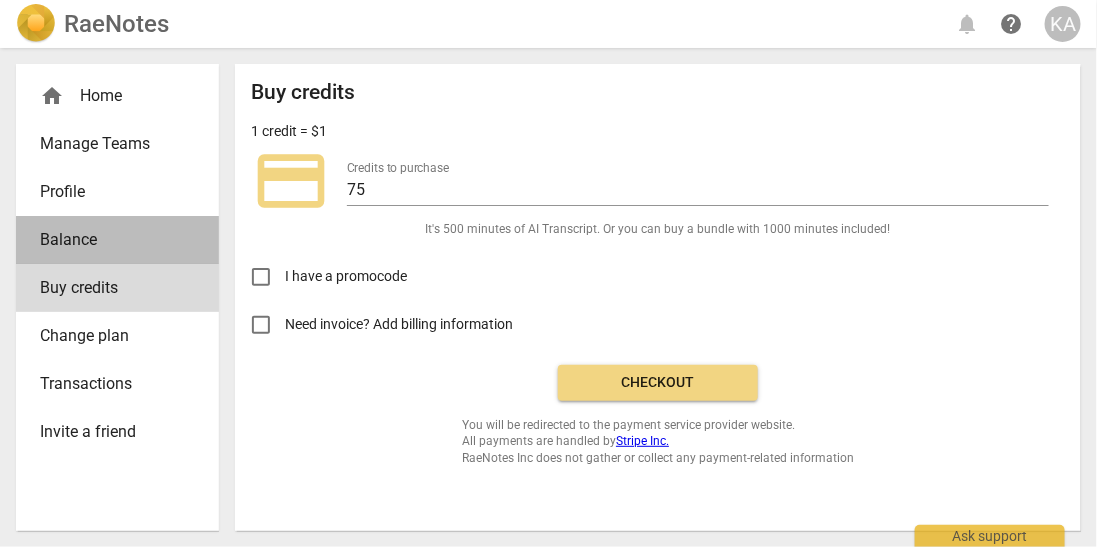 click on "Balance" at bounding box center (109, 240) 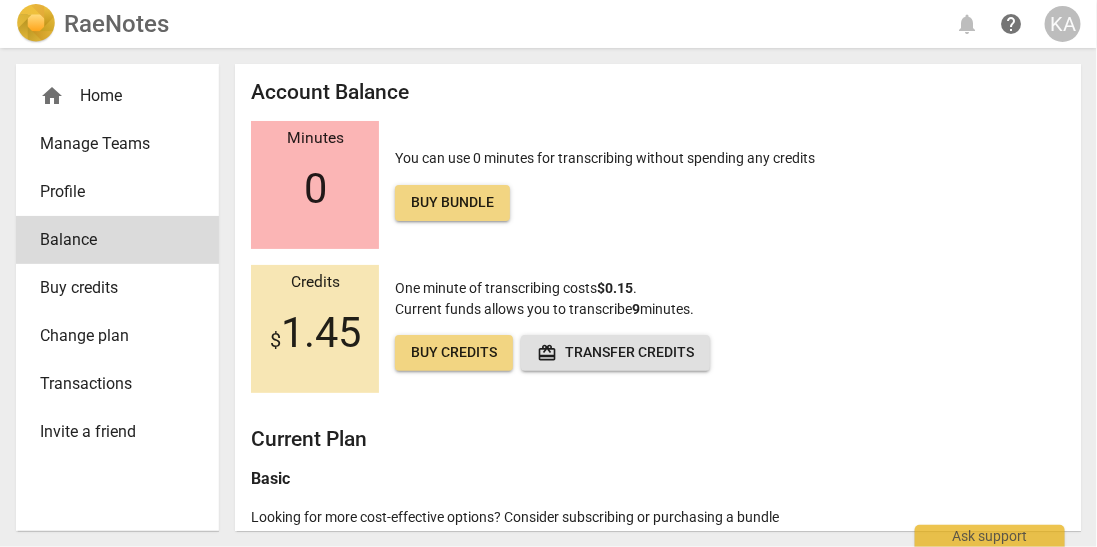 click on "Buy bundle" at bounding box center [452, 203] 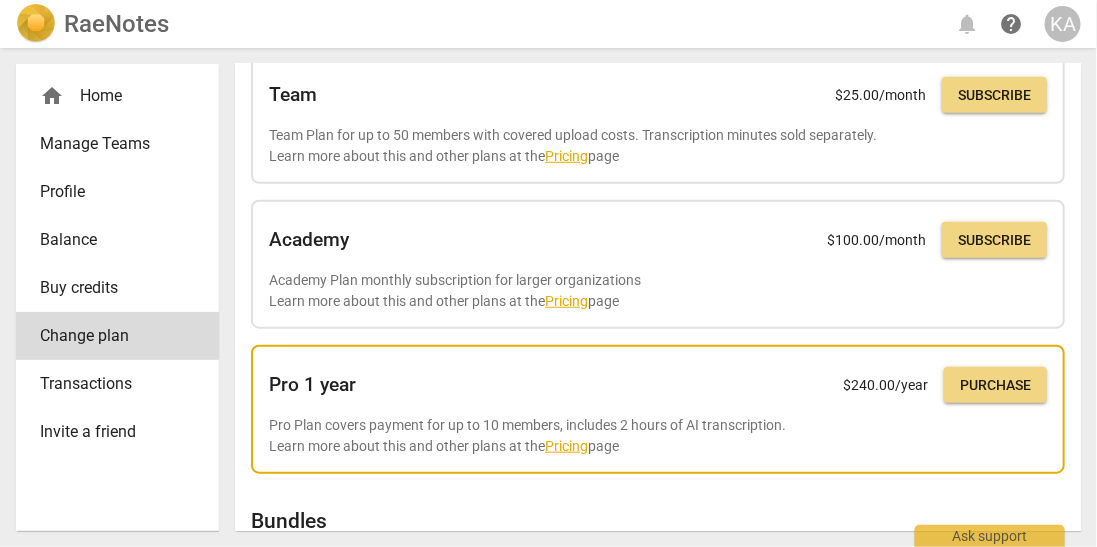 scroll, scrollTop: 621, scrollLeft: 0, axis: vertical 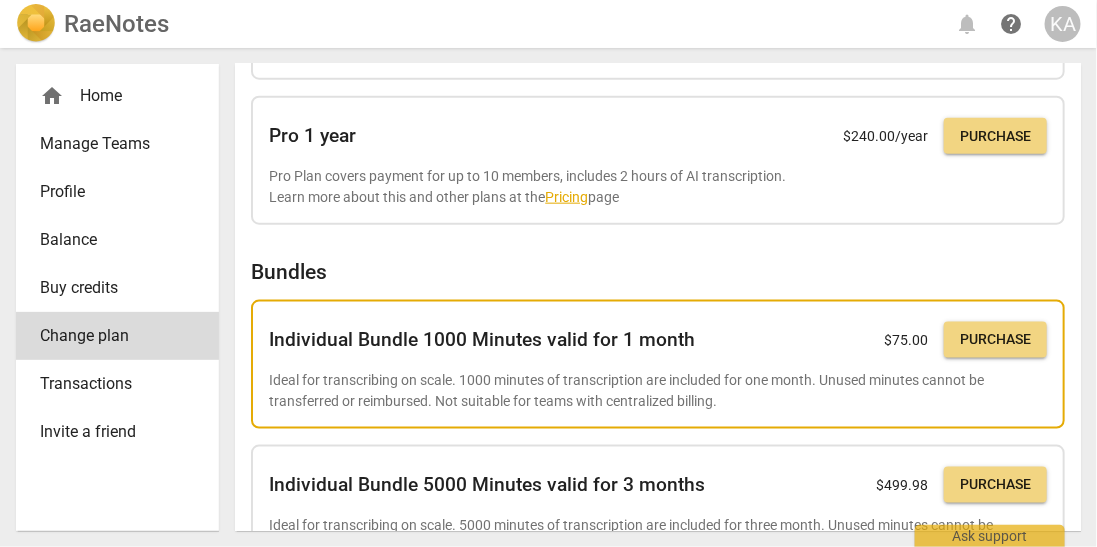 click on "Purchase" at bounding box center [995, 340] 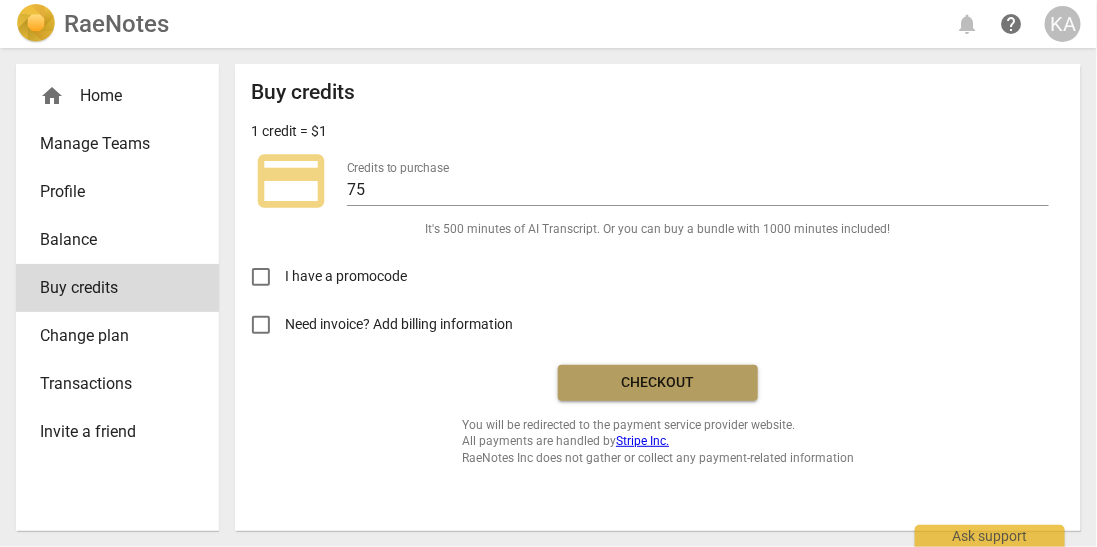 click on "Checkout" at bounding box center [658, 383] 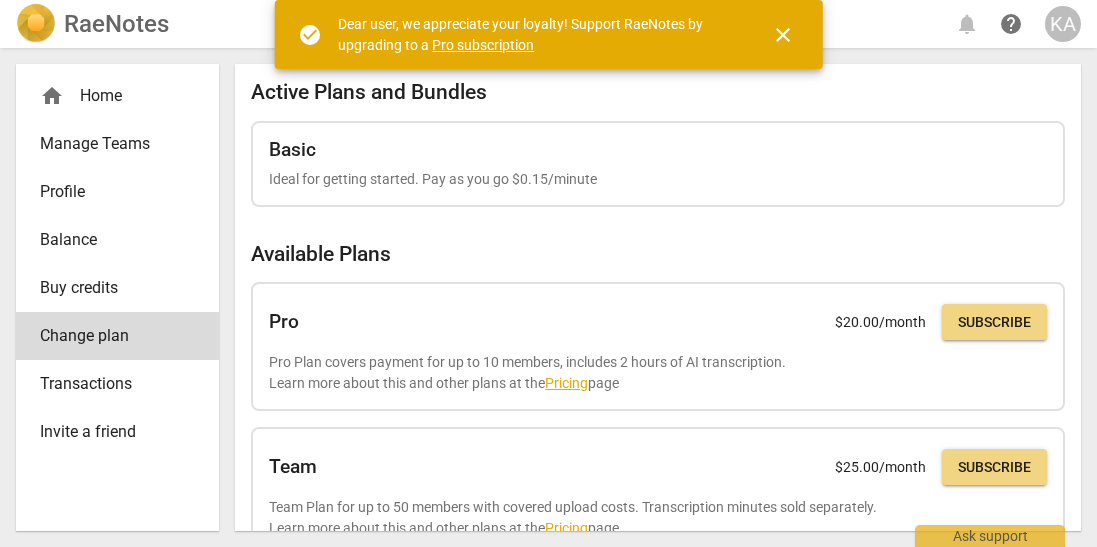 scroll, scrollTop: 0, scrollLeft: 0, axis: both 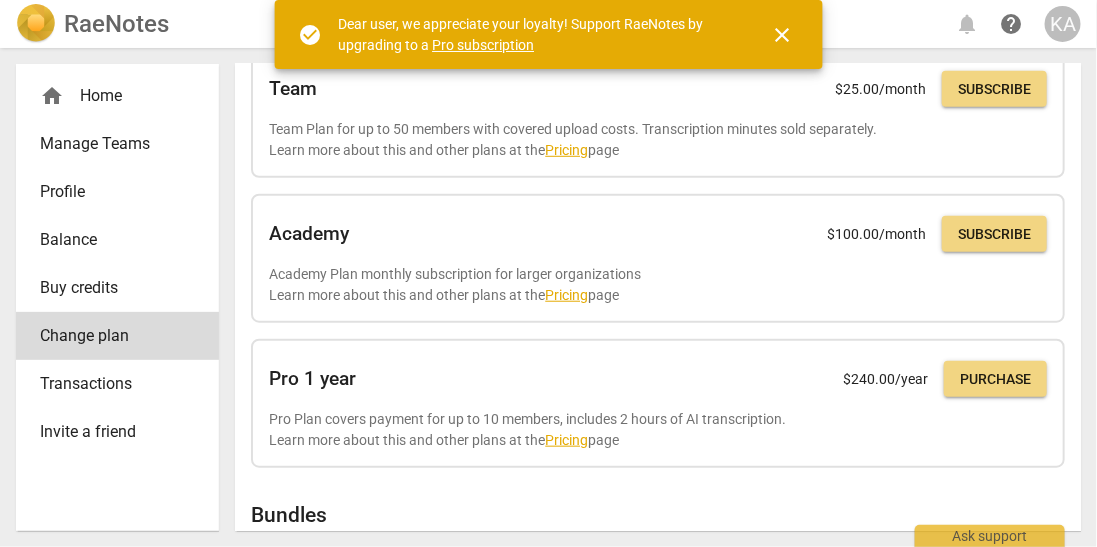 click on "Balance" at bounding box center (109, 240) 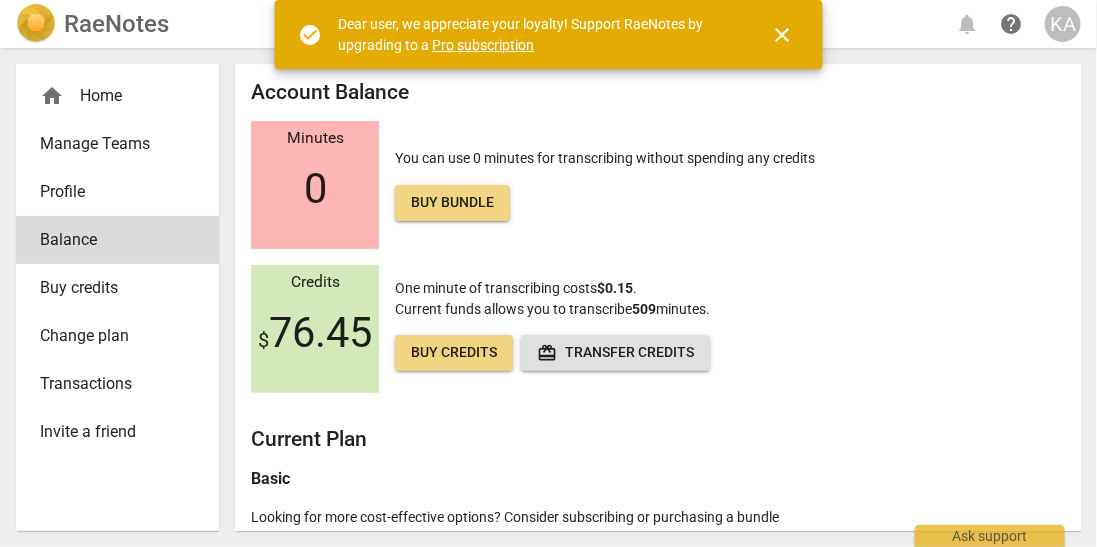 scroll, scrollTop: 64, scrollLeft: 0, axis: vertical 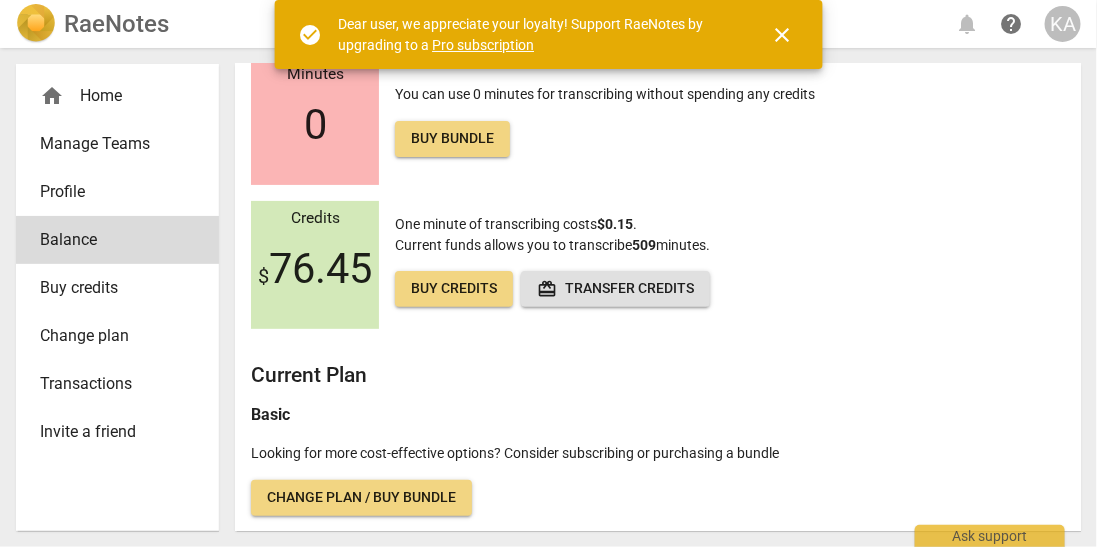click on "Change plan" at bounding box center (117, 336) 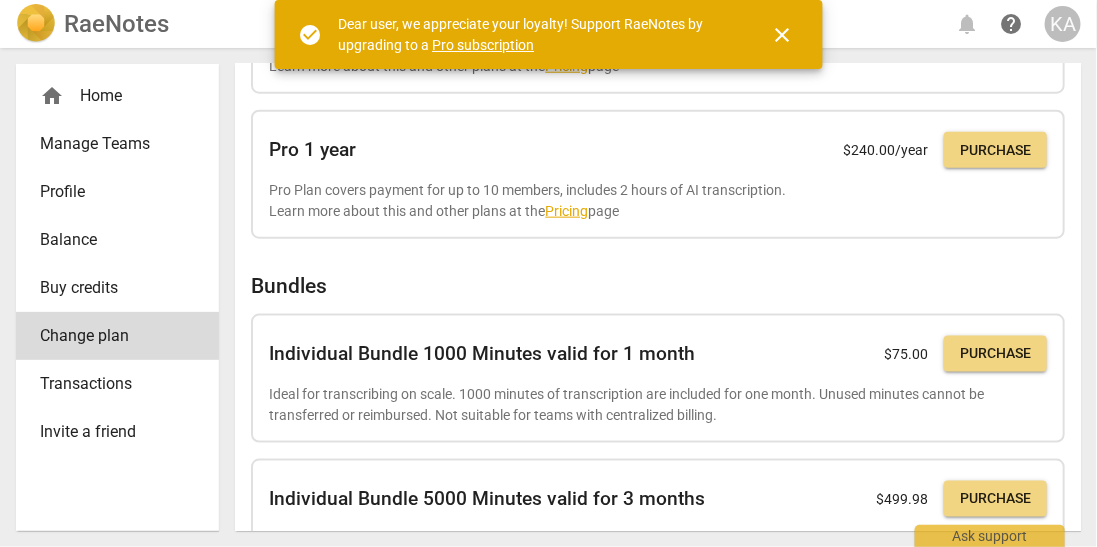 scroll, scrollTop: 692, scrollLeft: 0, axis: vertical 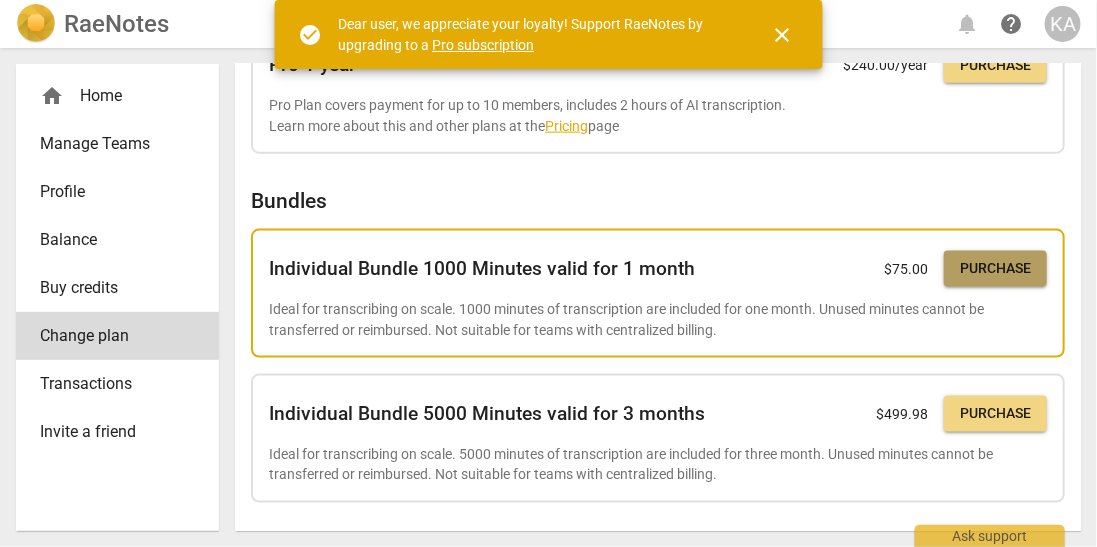 click on "Purchase" at bounding box center (995, 269) 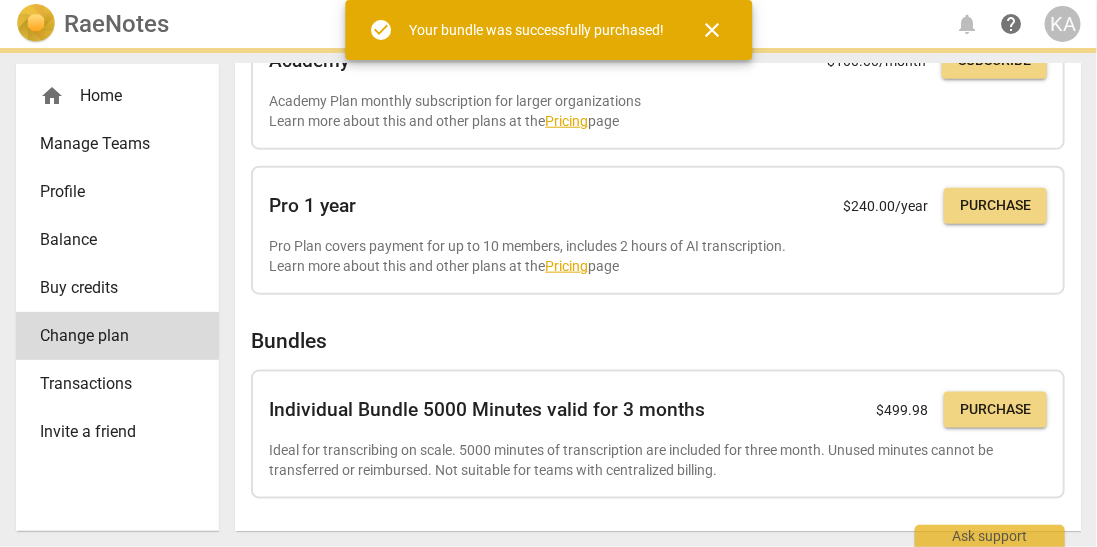 scroll, scrollTop: 574, scrollLeft: 0, axis: vertical 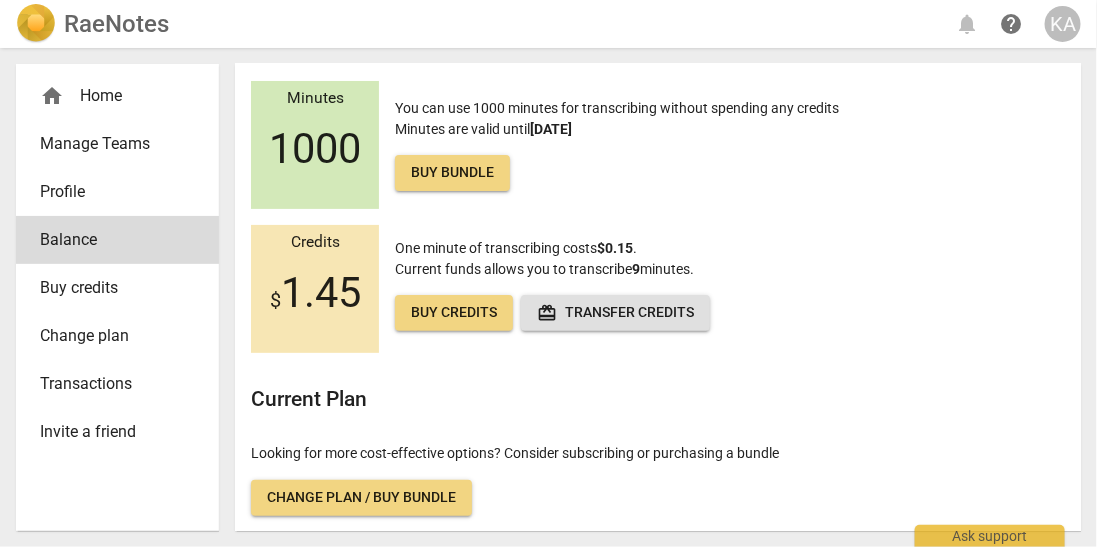 click on "RaeNotes" at bounding box center (116, 24) 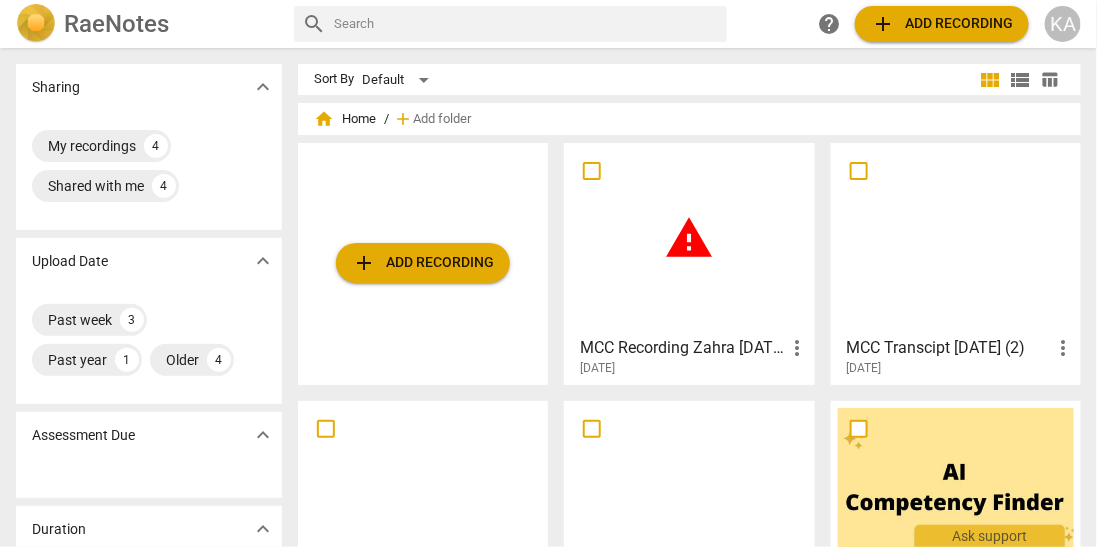 click on "warning" at bounding box center (690, 238) 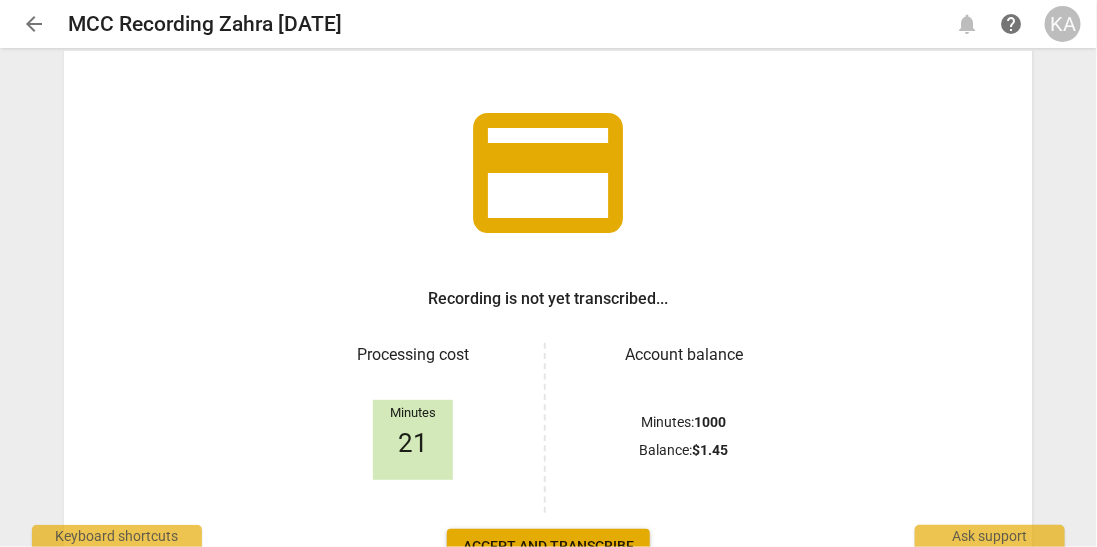 scroll, scrollTop: 190, scrollLeft: 0, axis: vertical 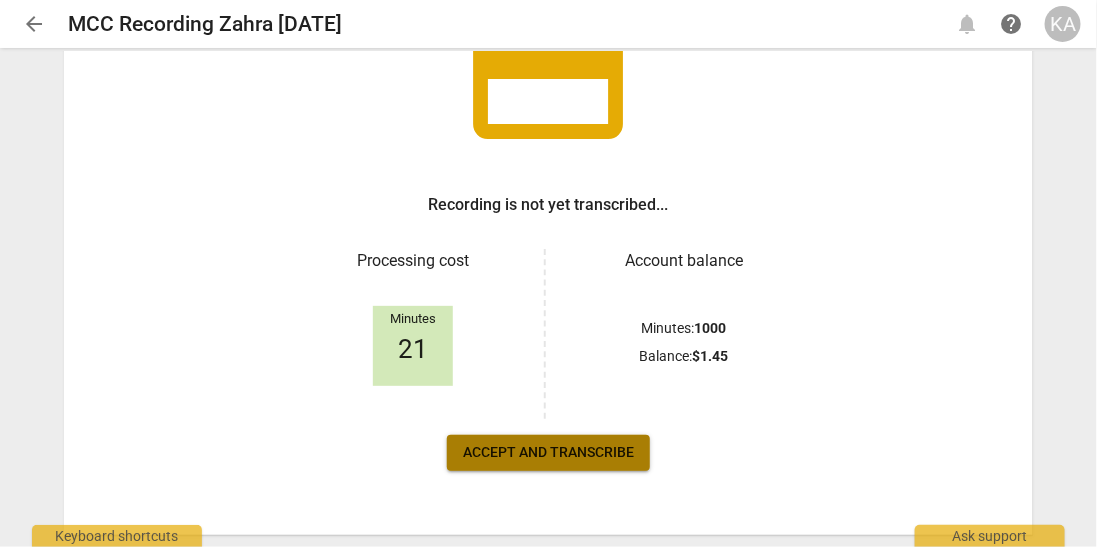 click on "Accept and transcribe" at bounding box center (548, 453) 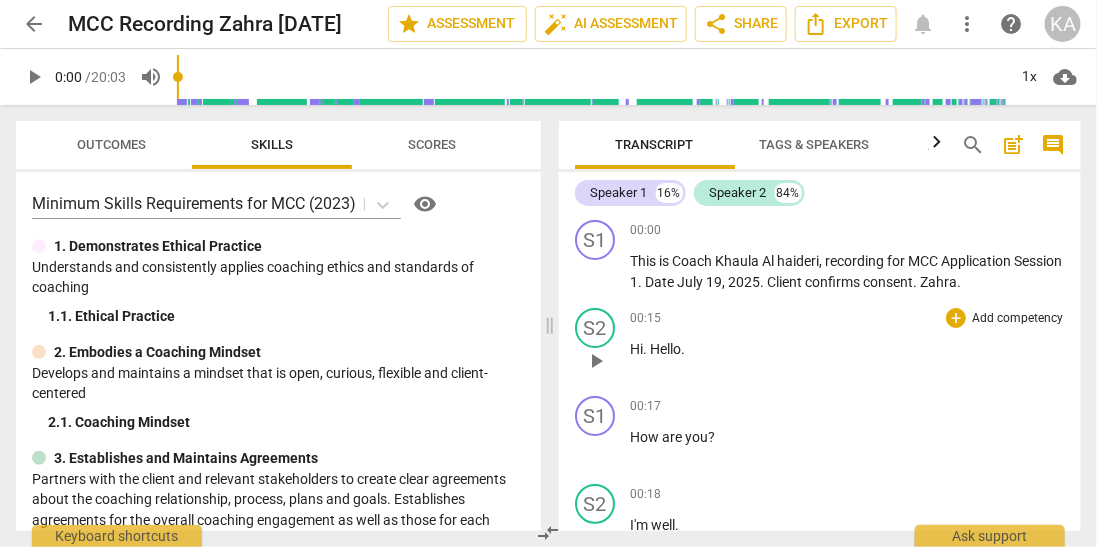 scroll, scrollTop: 0, scrollLeft: 0, axis: both 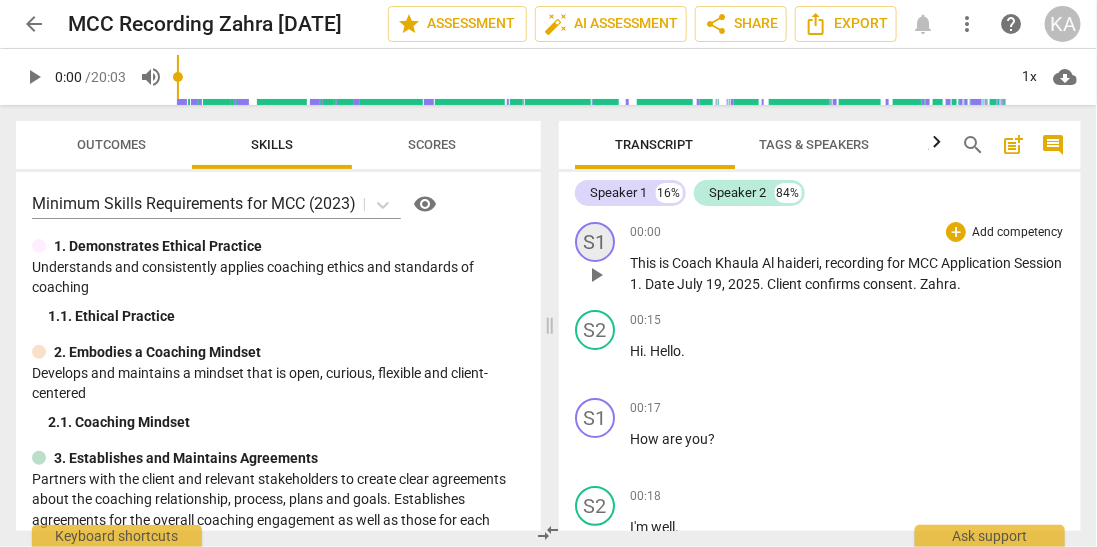 click on "S1" at bounding box center (595, 242) 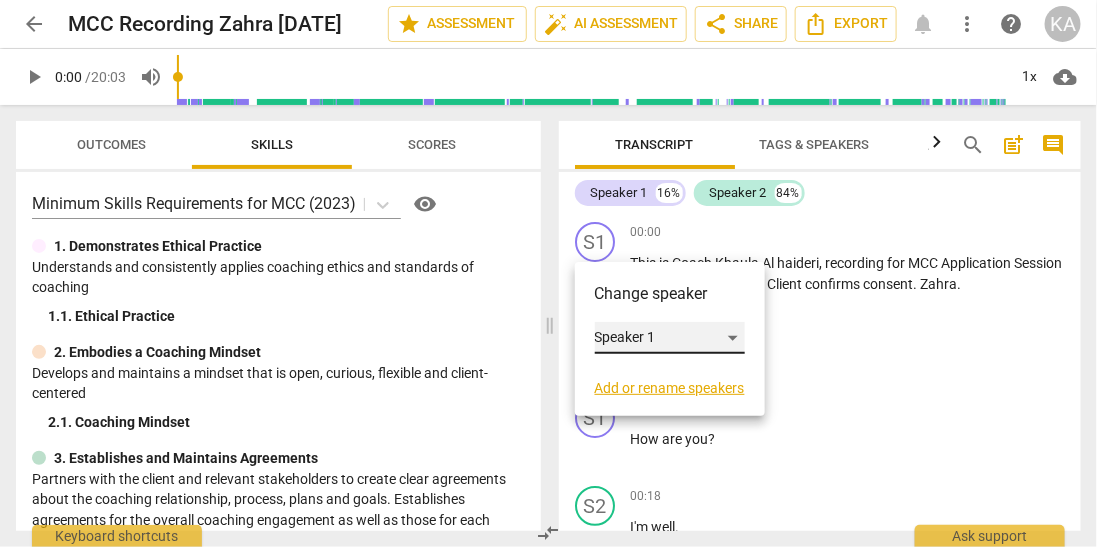 click on "Speaker 1" at bounding box center [670, 338] 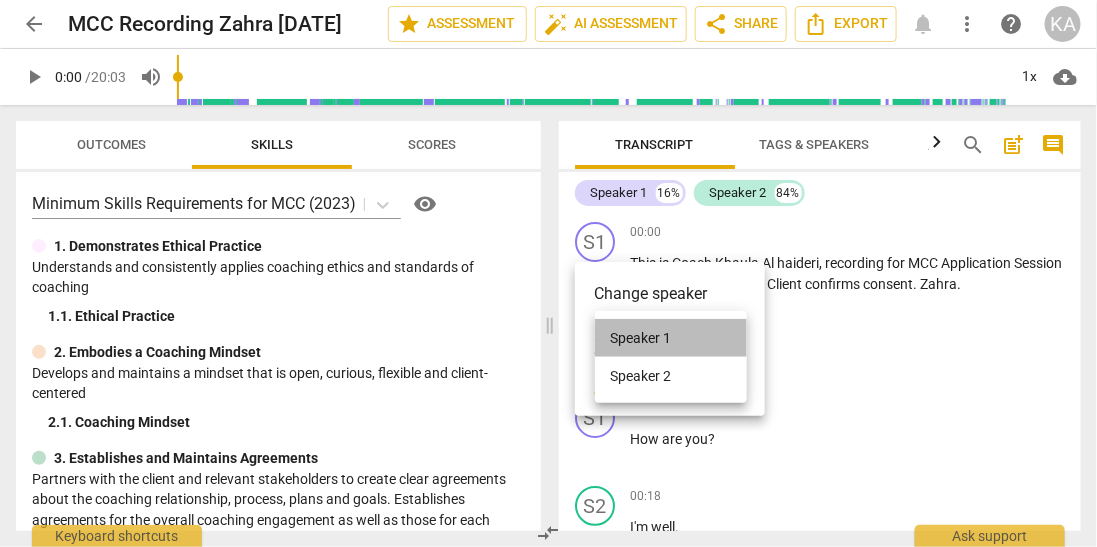 click on "Speaker 1" at bounding box center (671, 338) 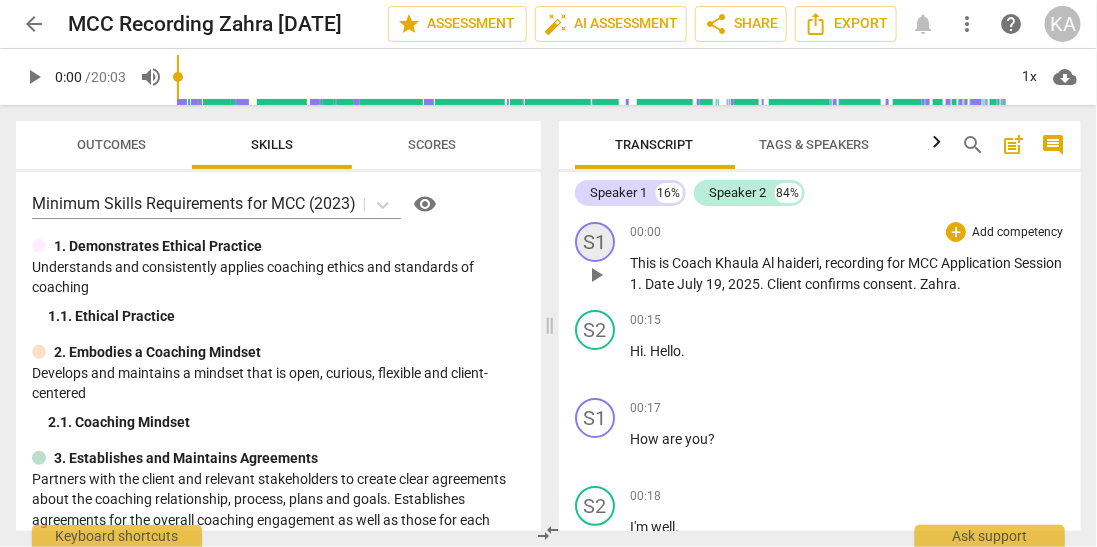 click on "S1" at bounding box center [595, 242] 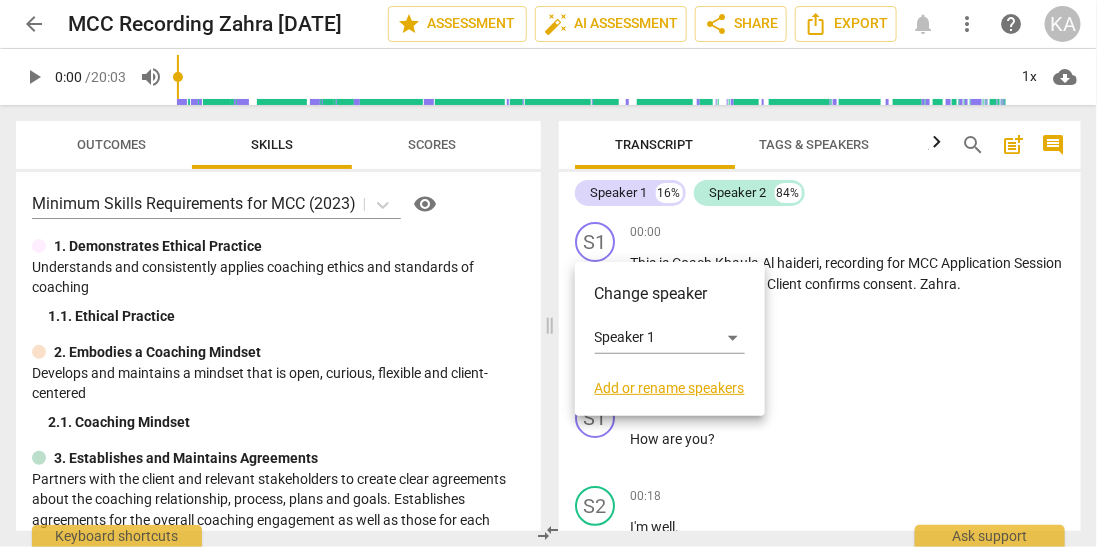 click on "Add or rename speakers" at bounding box center (670, 388) 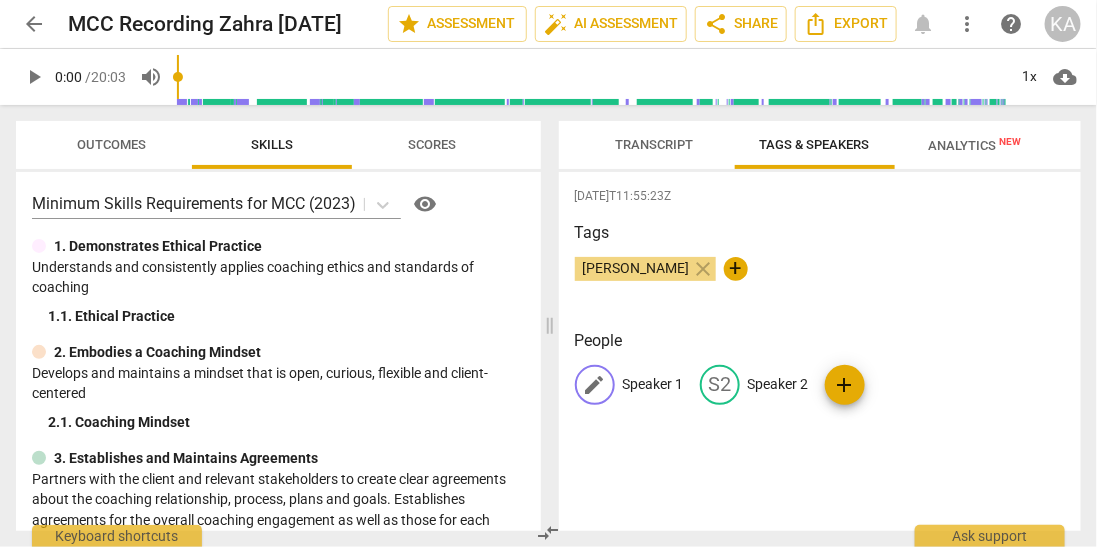 click on "Speaker 1" at bounding box center [653, 384] 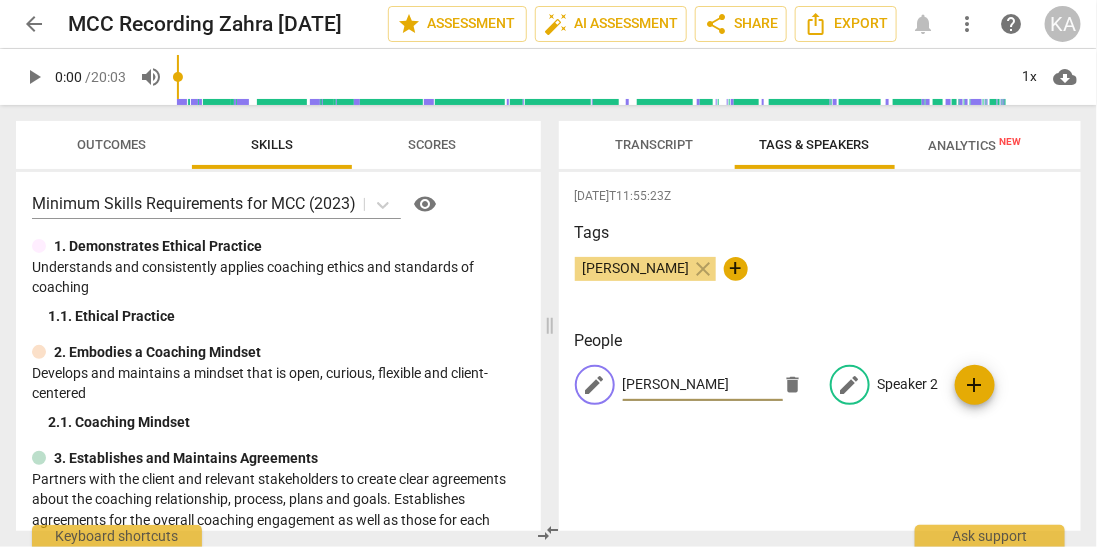 type on "Khawla Alhaidari" 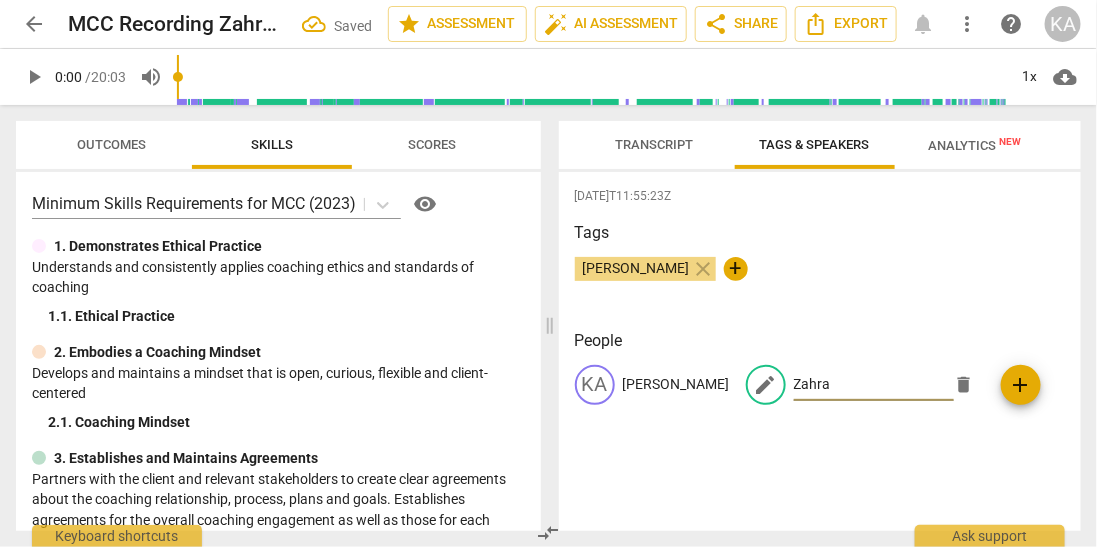 type on "Zahra" 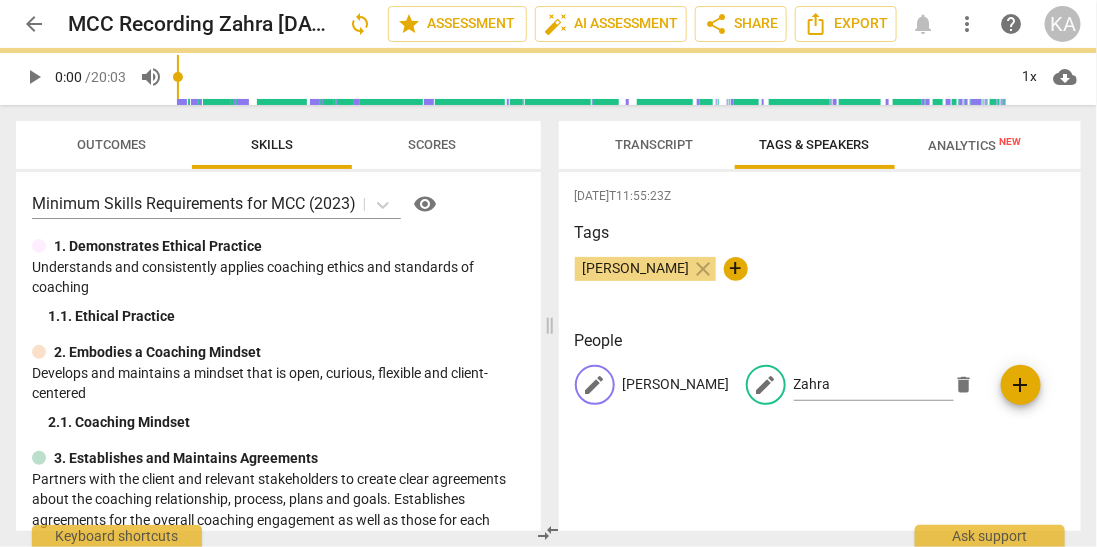 click on "Khawla Alhaidari" at bounding box center (676, 384) 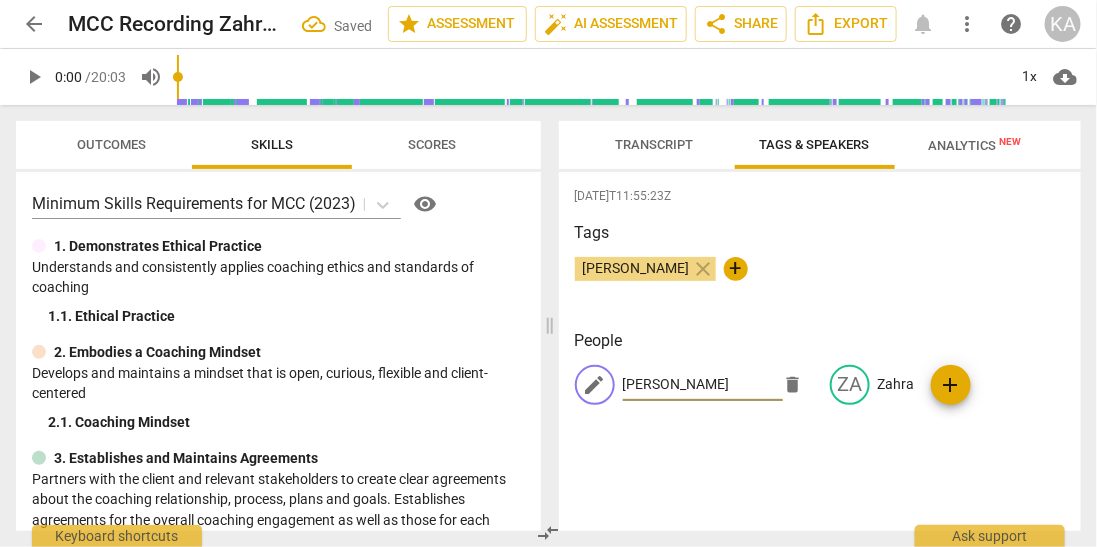 click on "Khawla Alhaidari" at bounding box center (703, 385) 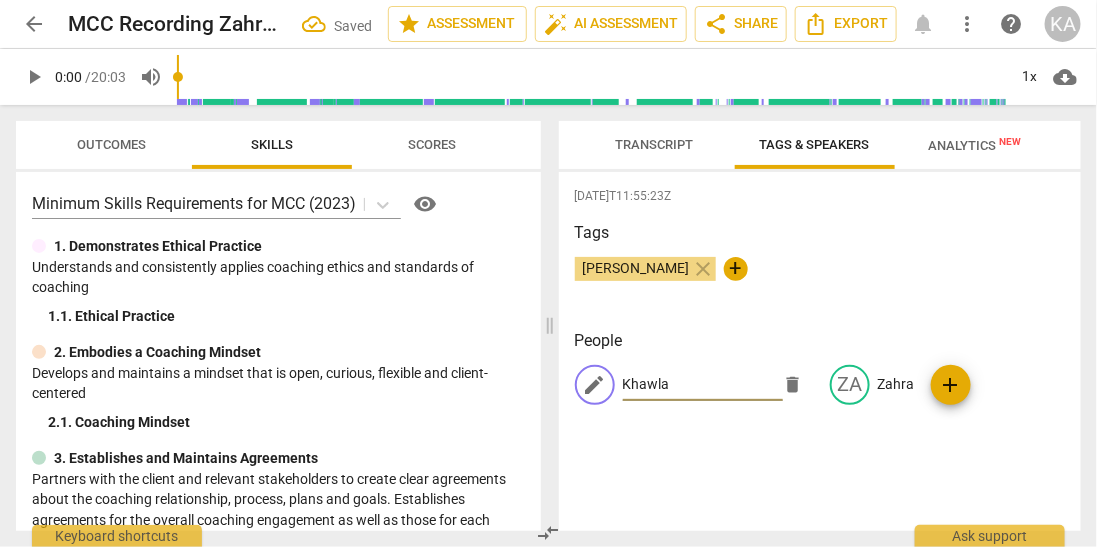 type on "Khawla" 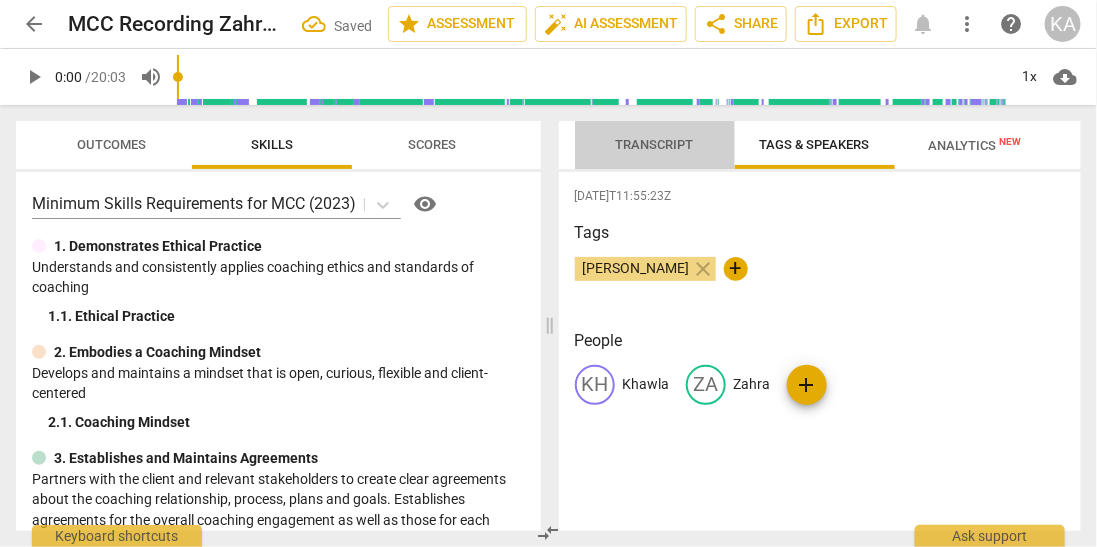 click on "Transcript" at bounding box center (655, 144) 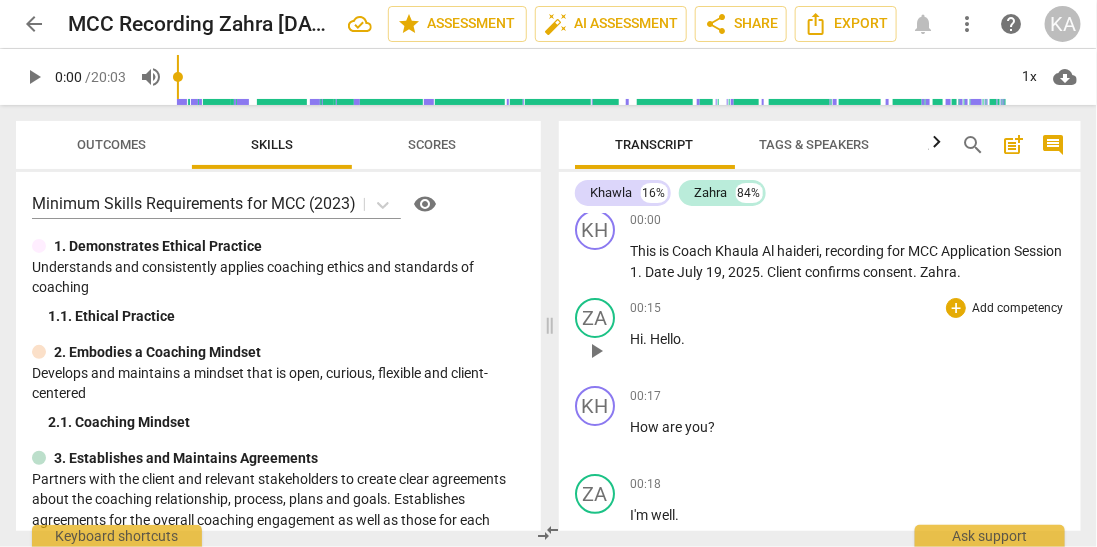 scroll, scrollTop: 0, scrollLeft: 0, axis: both 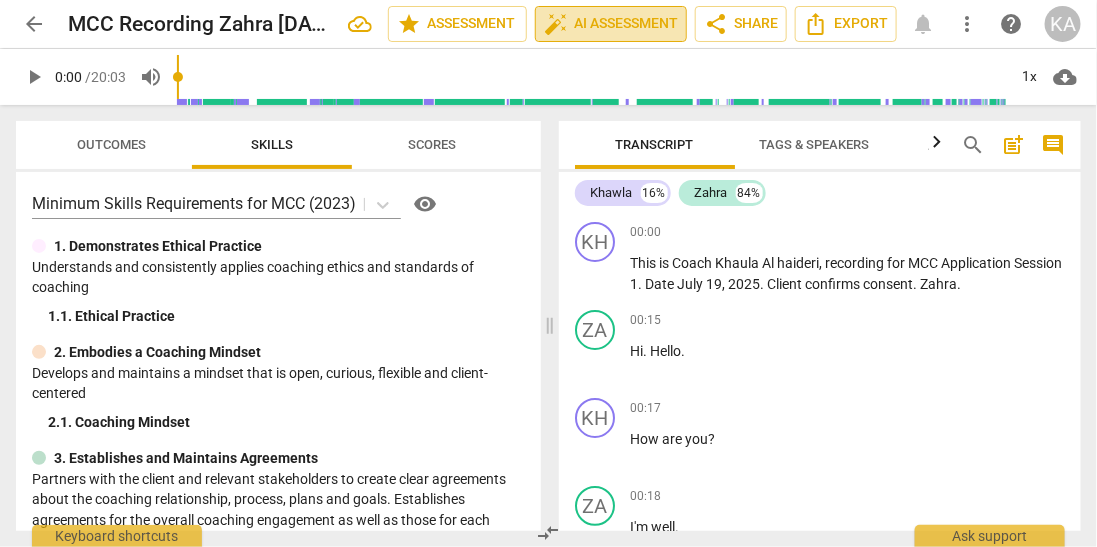 drag, startPoint x: 639, startPoint y: 29, endPoint x: 610, endPoint y: 26, distance: 29.15476 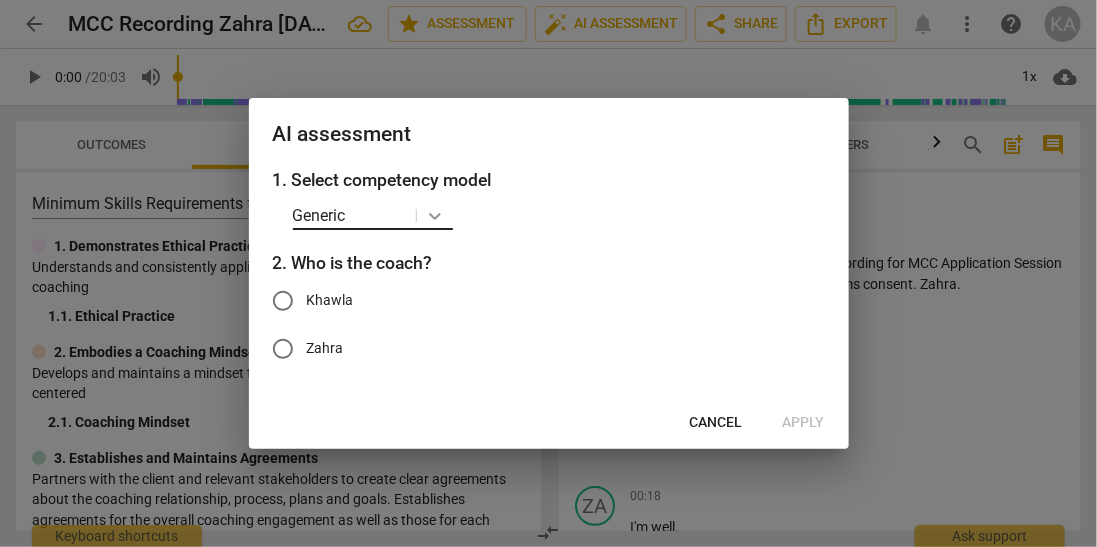 click 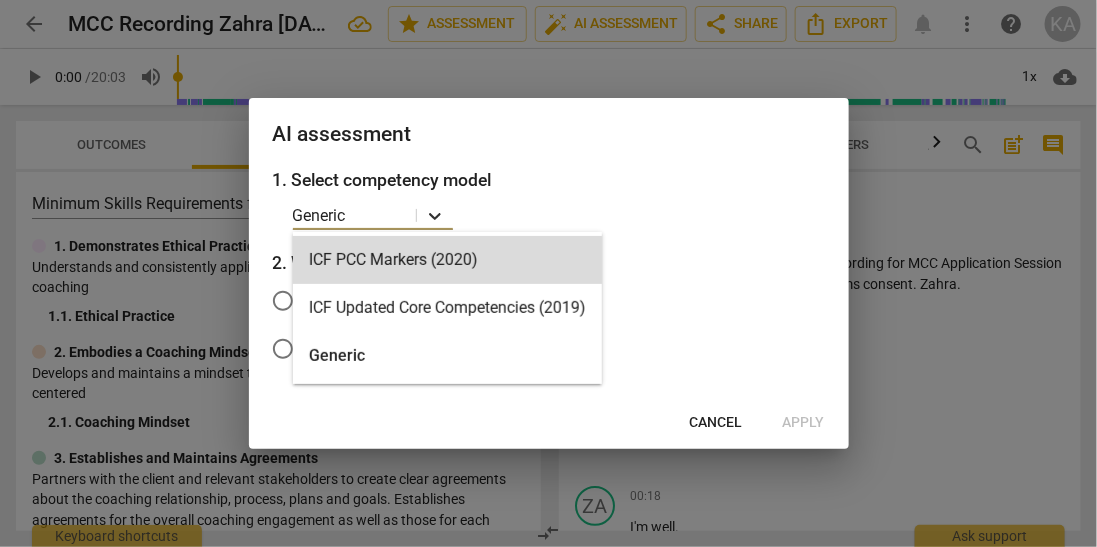 click 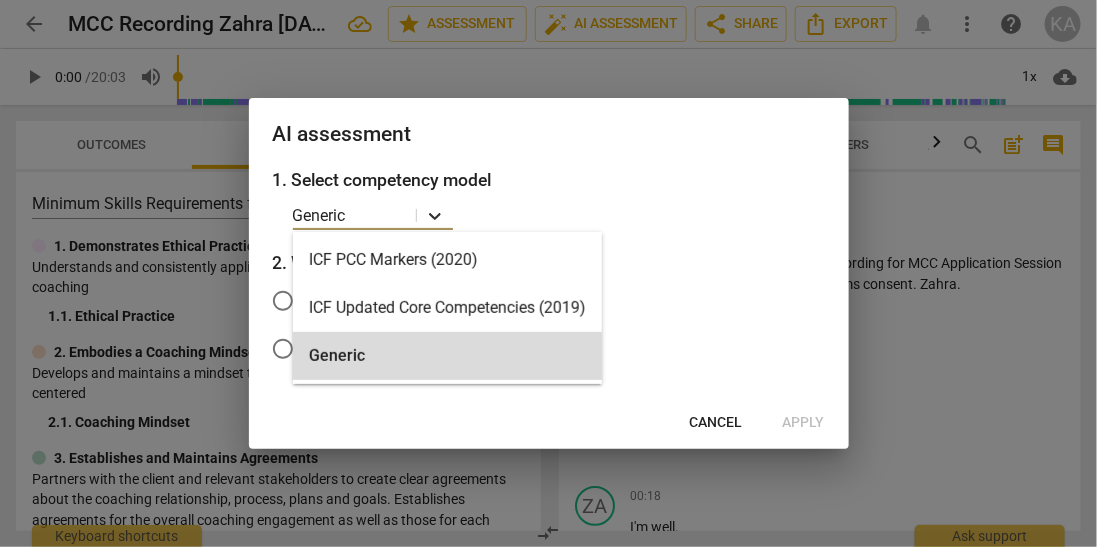 click 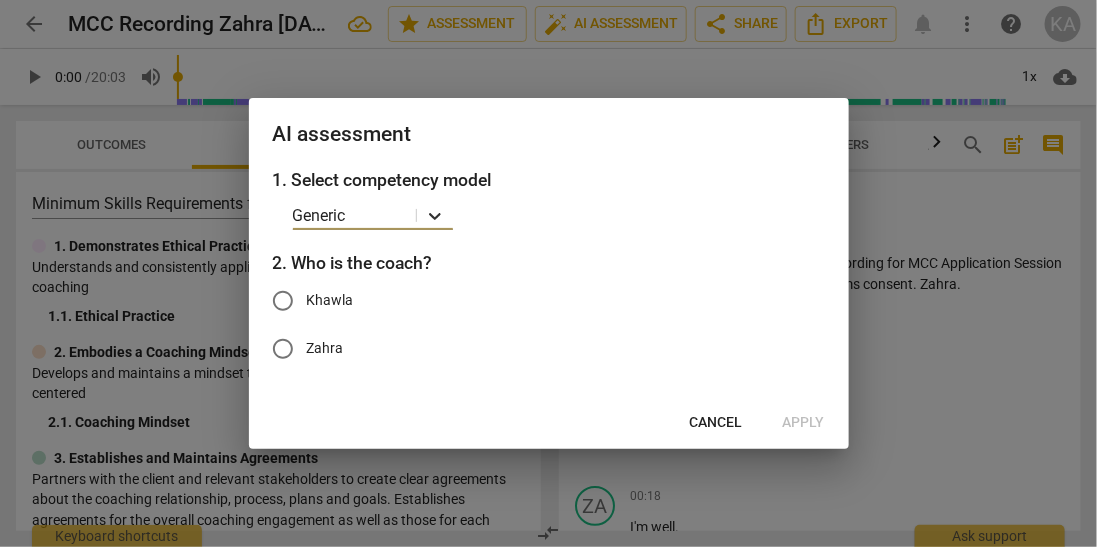 click 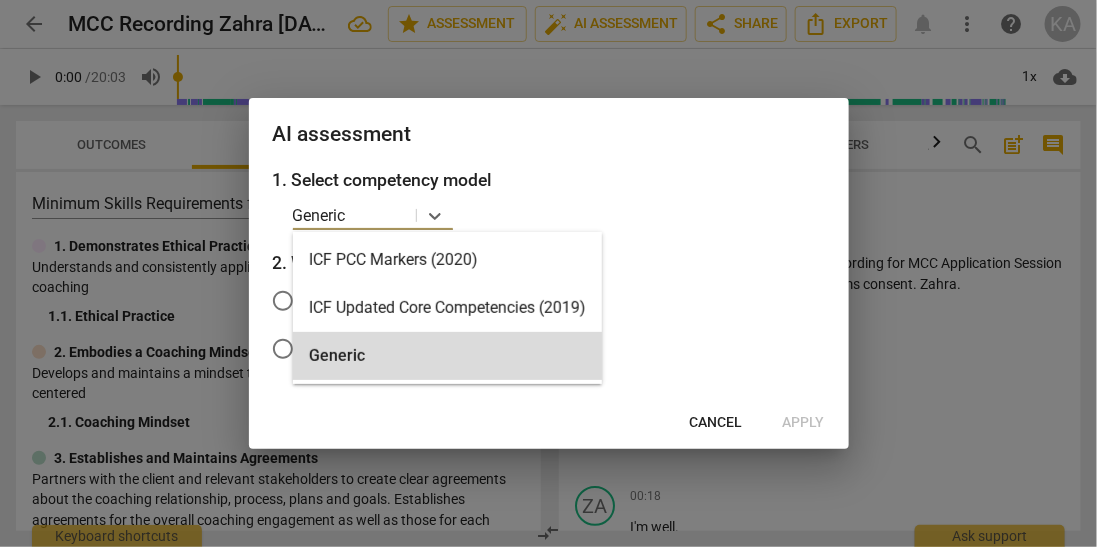 click at bounding box center (381, 215) 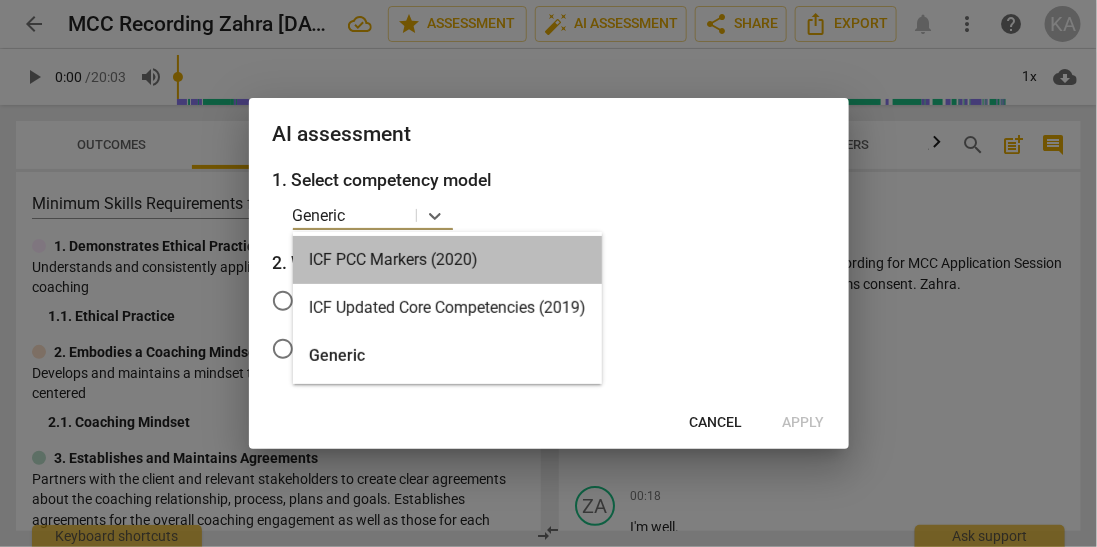 click on "ICF PCC Markers (2020)" at bounding box center [447, 260] 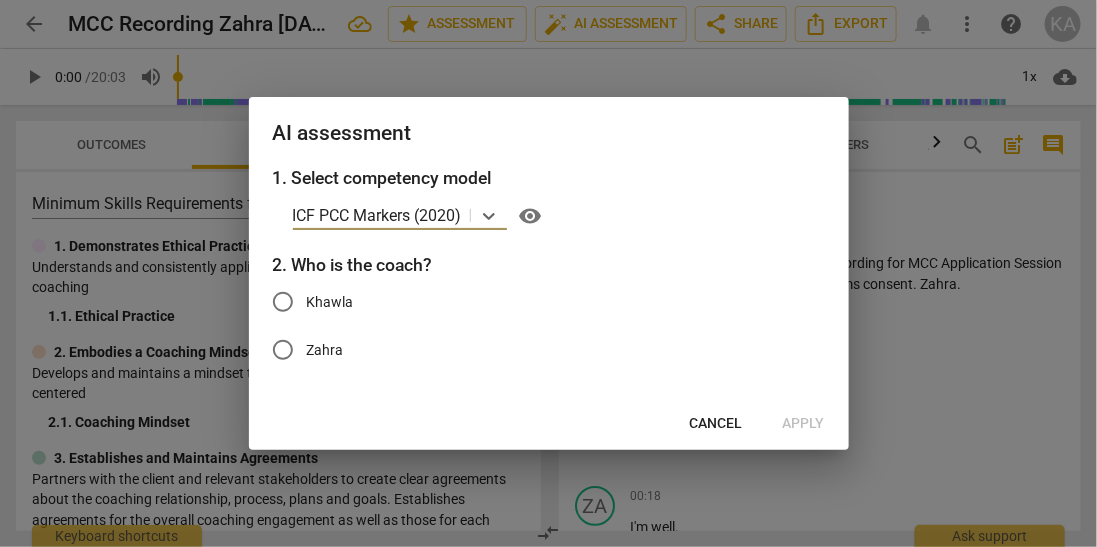 click on "Khawla" at bounding box center (330, 302) 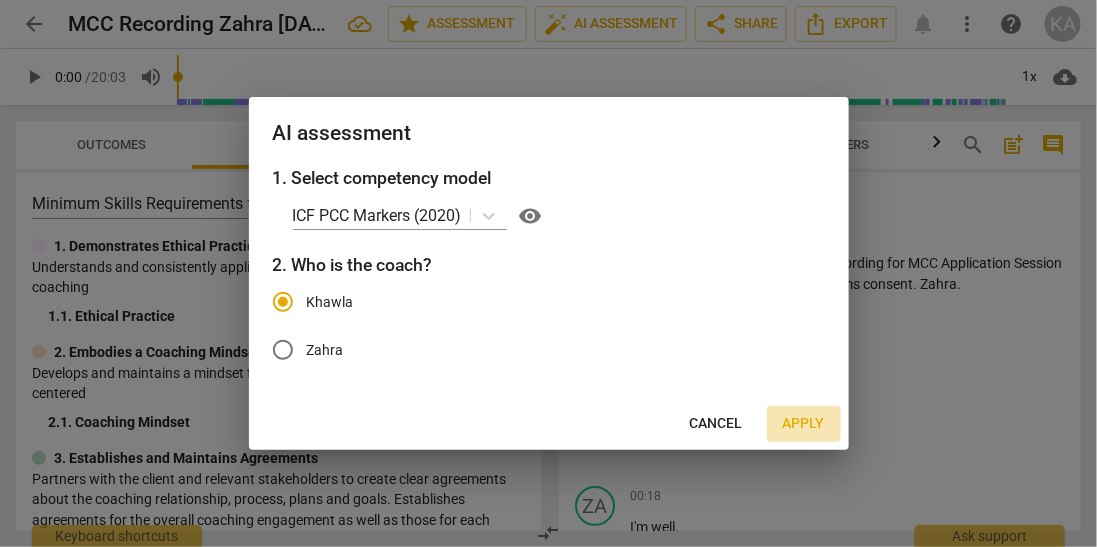click on "Apply" at bounding box center [804, 424] 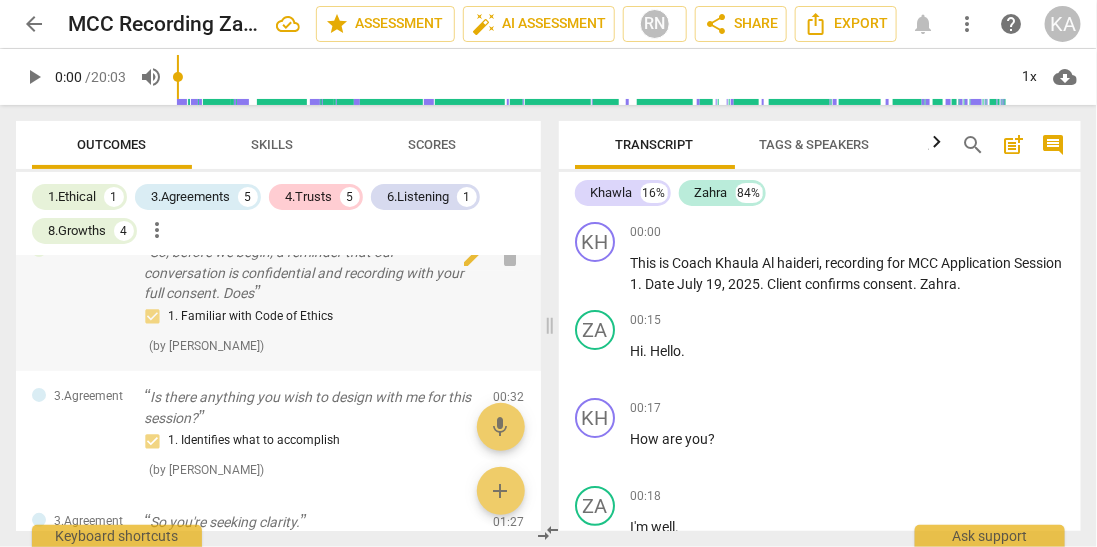 scroll, scrollTop: 0, scrollLeft: 0, axis: both 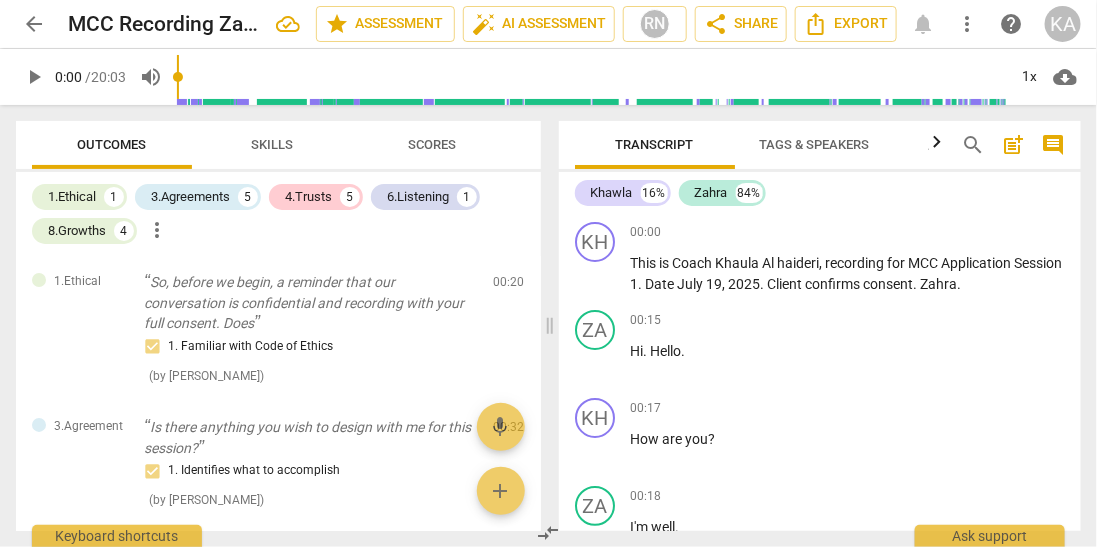 click on "Skills" at bounding box center (272, 145) 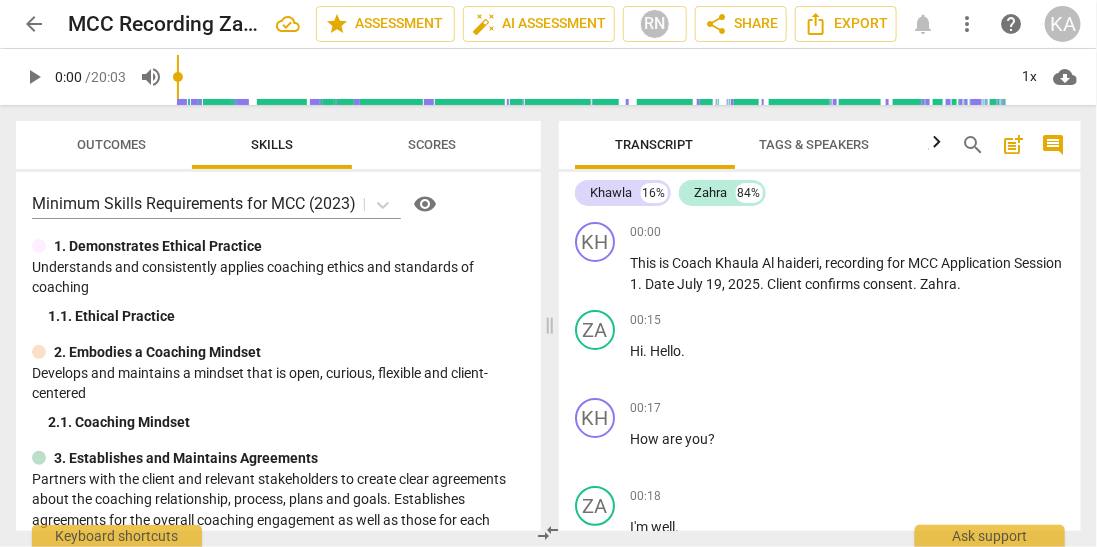 drag, startPoint x: 295, startPoint y: 152, endPoint x: 410, endPoint y: 129, distance: 117.27745 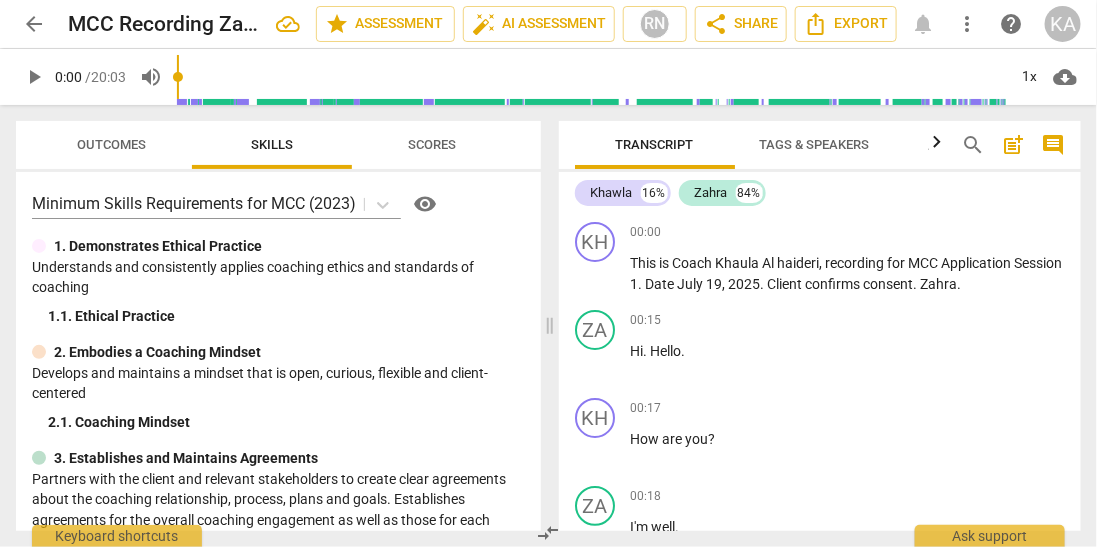 click on "Outcomes Skills Scores" at bounding box center (278, 145) 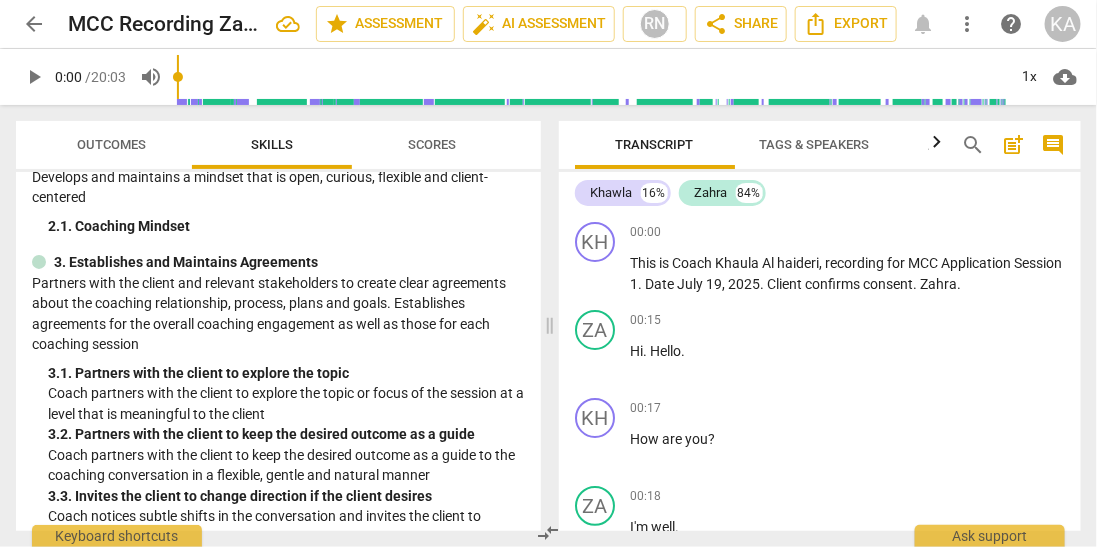 scroll, scrollTop: 56, scrollLeft: 0, axis: vertical 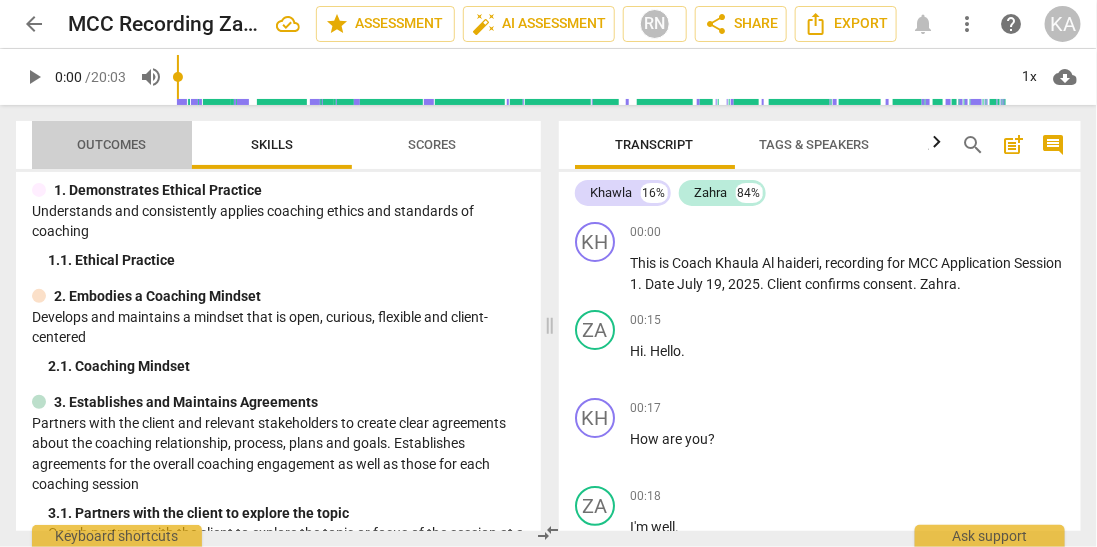 click on "Outcomes" at bounding box center [112, 145] 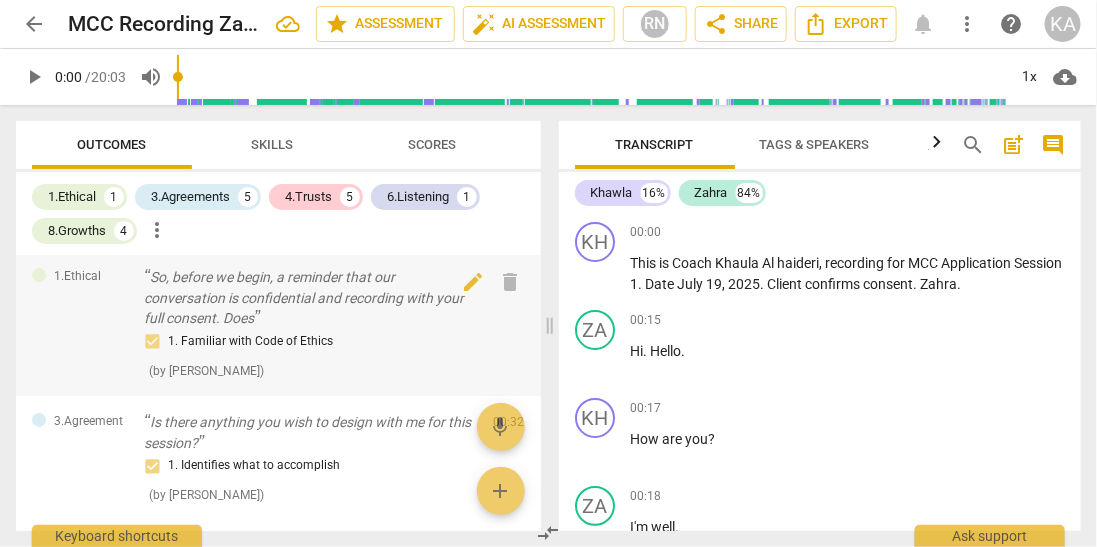 scroll, scrollTop: 0, scrollLeft: 0, axis: both 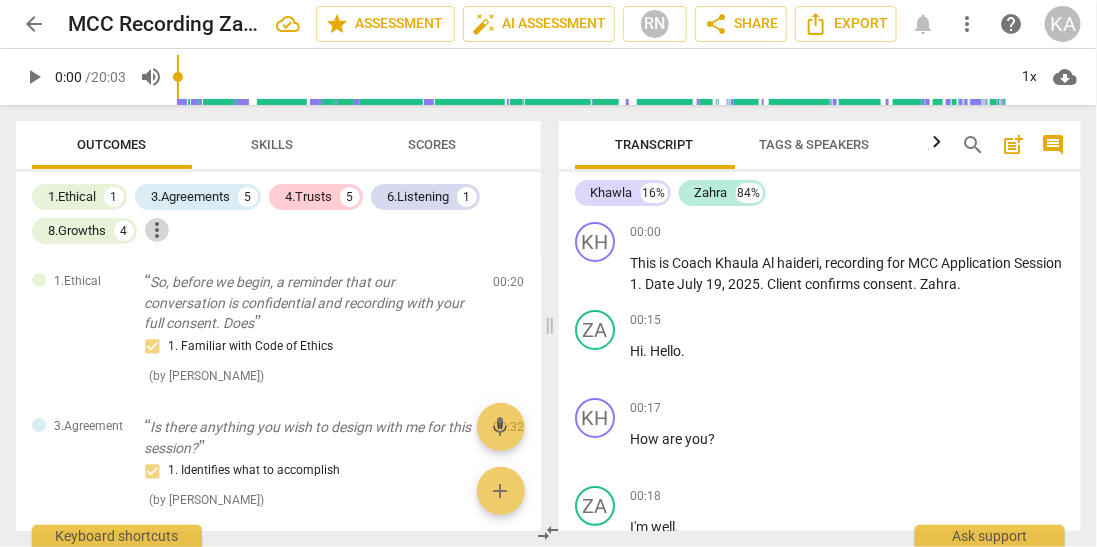 click on "more_vert" at bounding box center [157, 230] 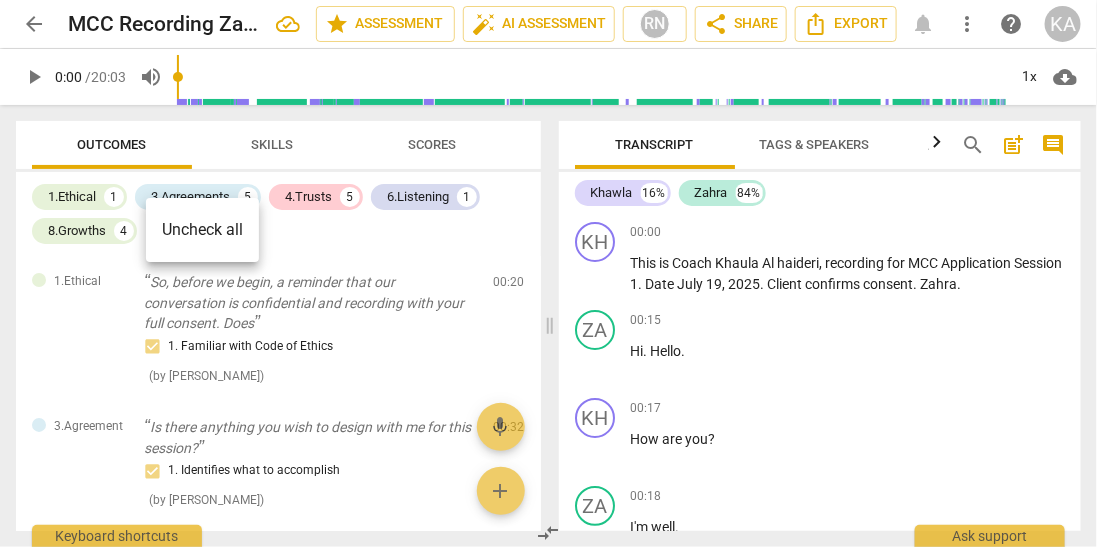 click at bounding box center [548, 273] 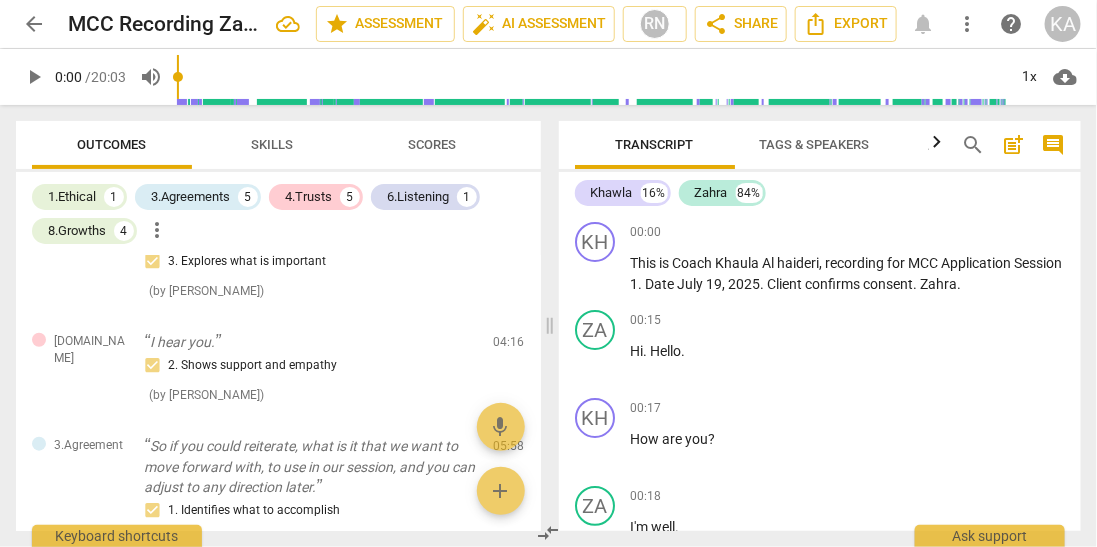 scroll, scrollTop: 566, scrollLeft: 0, axis: vertical 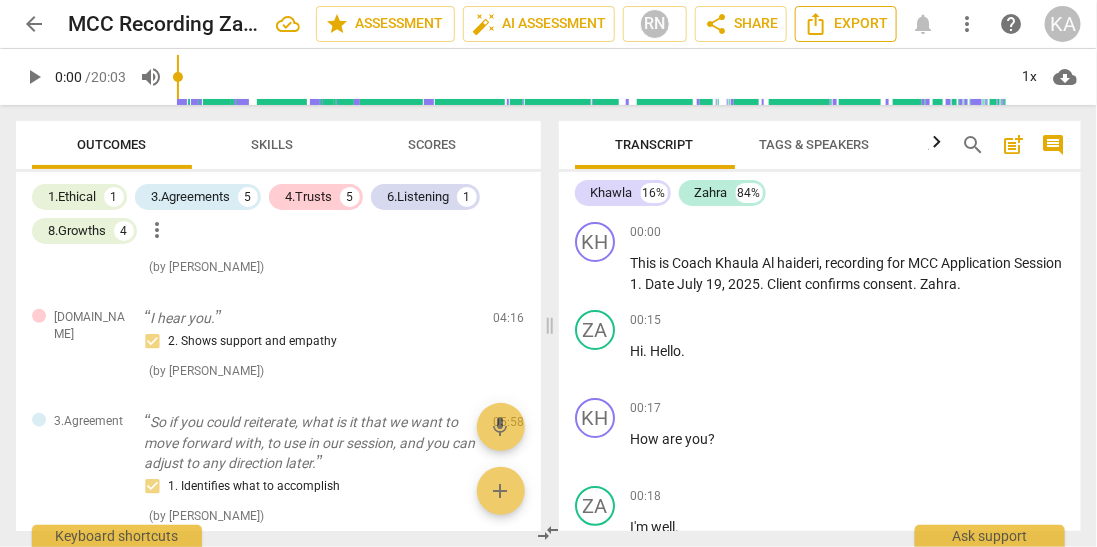 click on "Export" at bounding box center (846, 24) 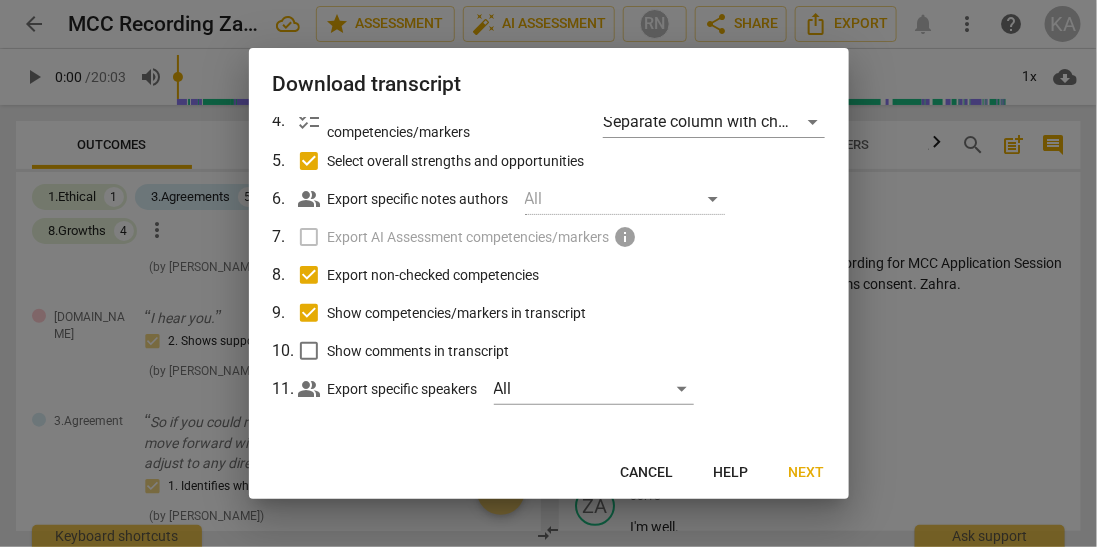 scroll, scrollTop: 0, scrollLeft: 0, axis: both 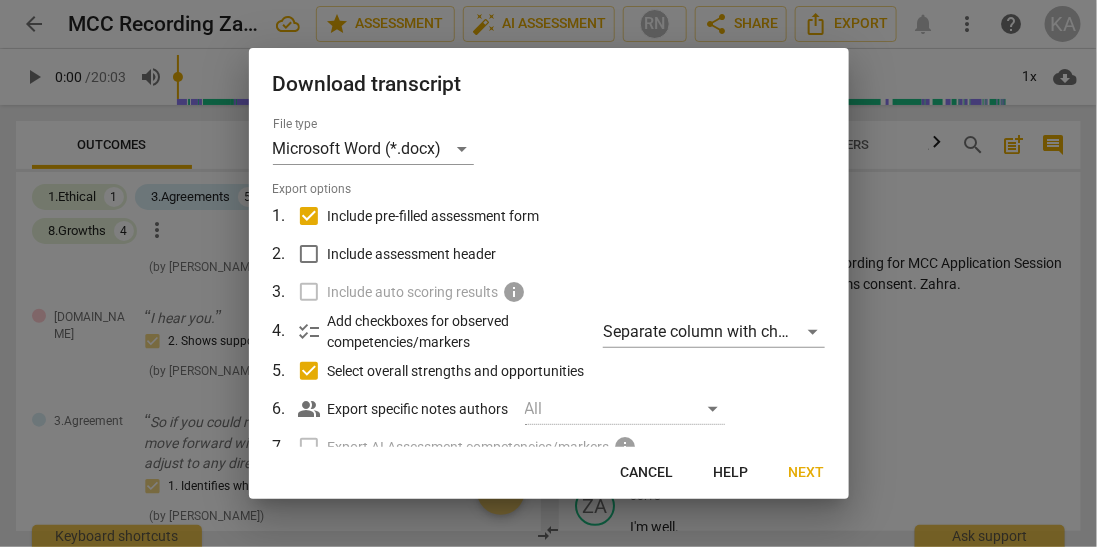 click on "Include assessment header" at bounding box center [412, 254] 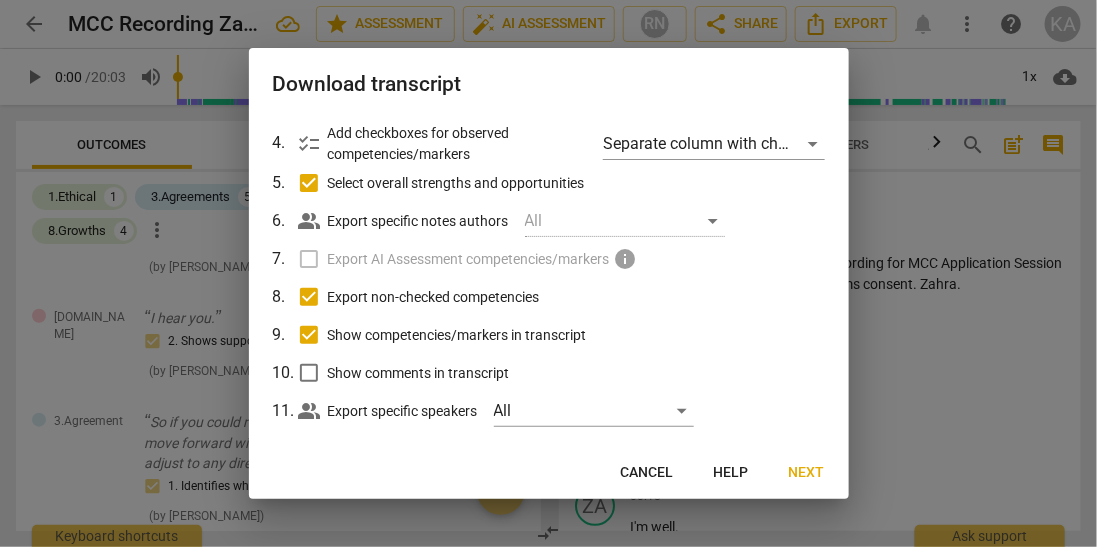 scroll, scrollTop: 210, scrollLeft: 0, axis: vertical 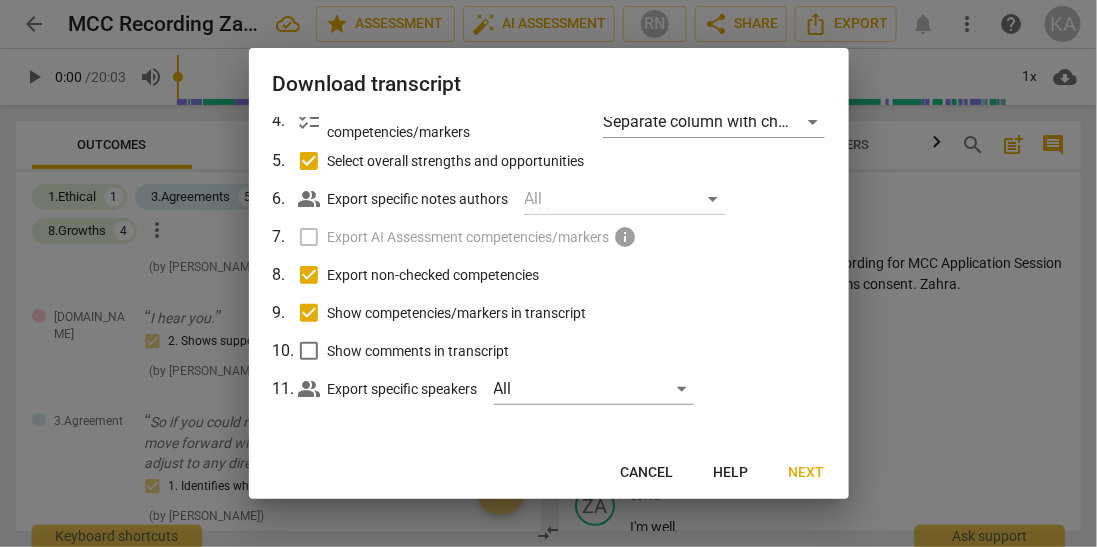 click on "Next" at bounding box center [807, 473] 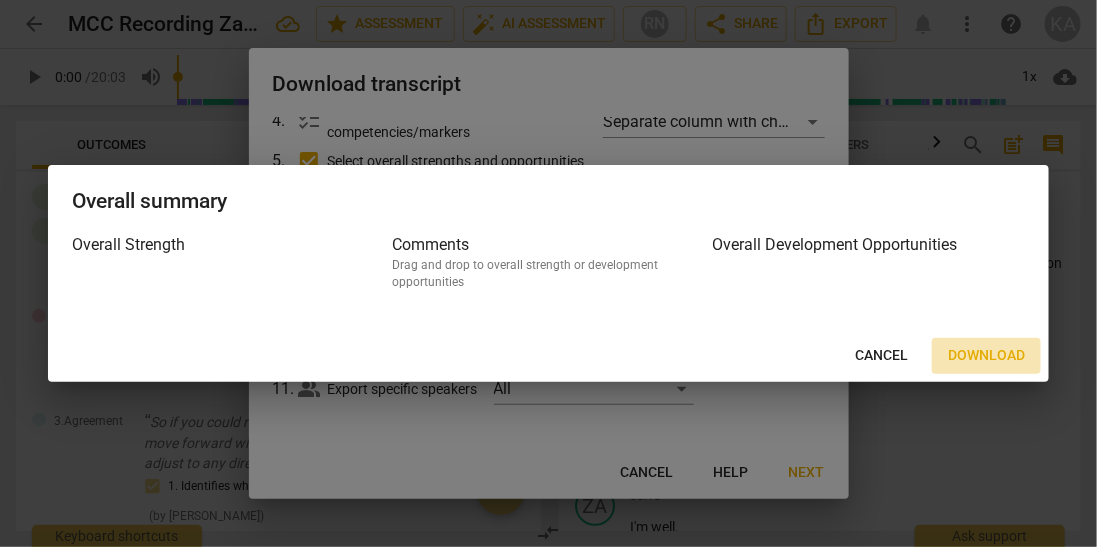 click on "Download" at bounding box center [986, 356] 